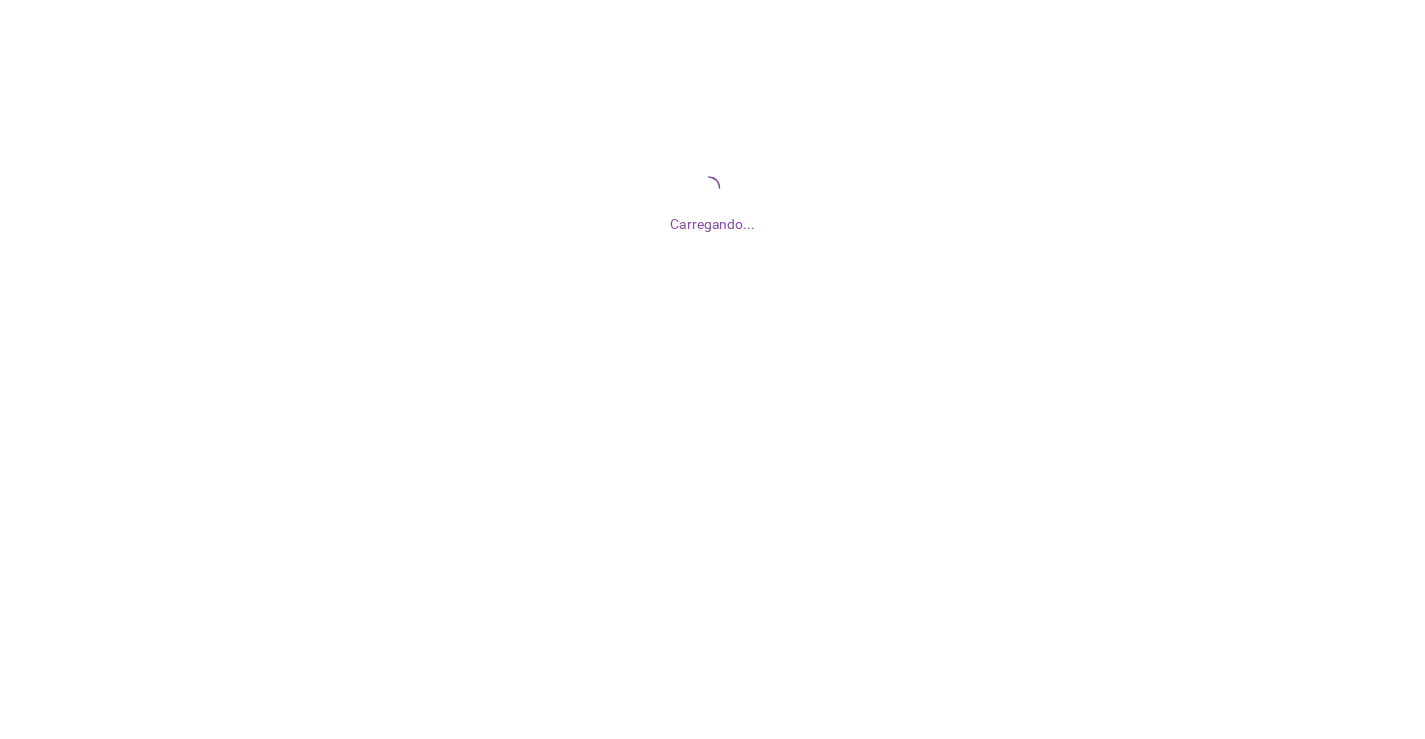 scroll, scrollTop: 0, scrollLeft: 0, axis: both 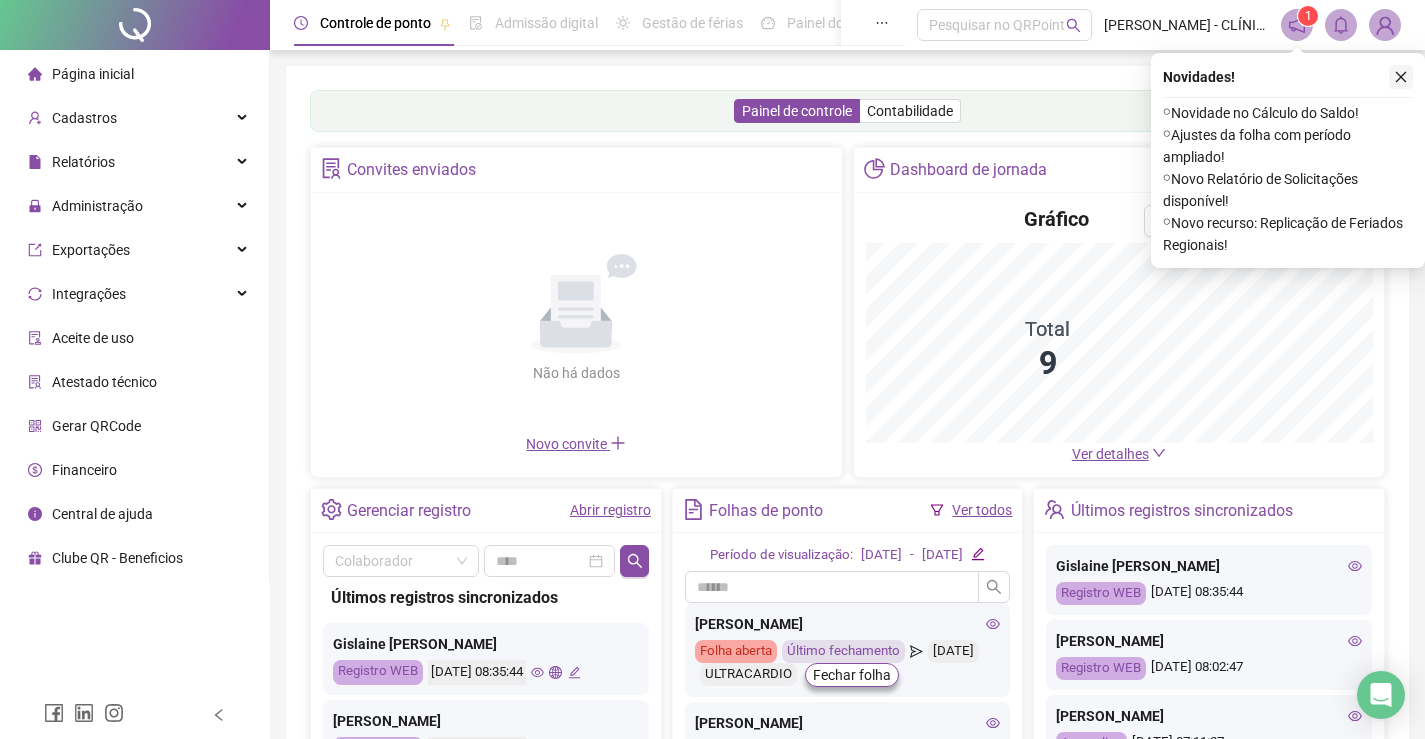 click 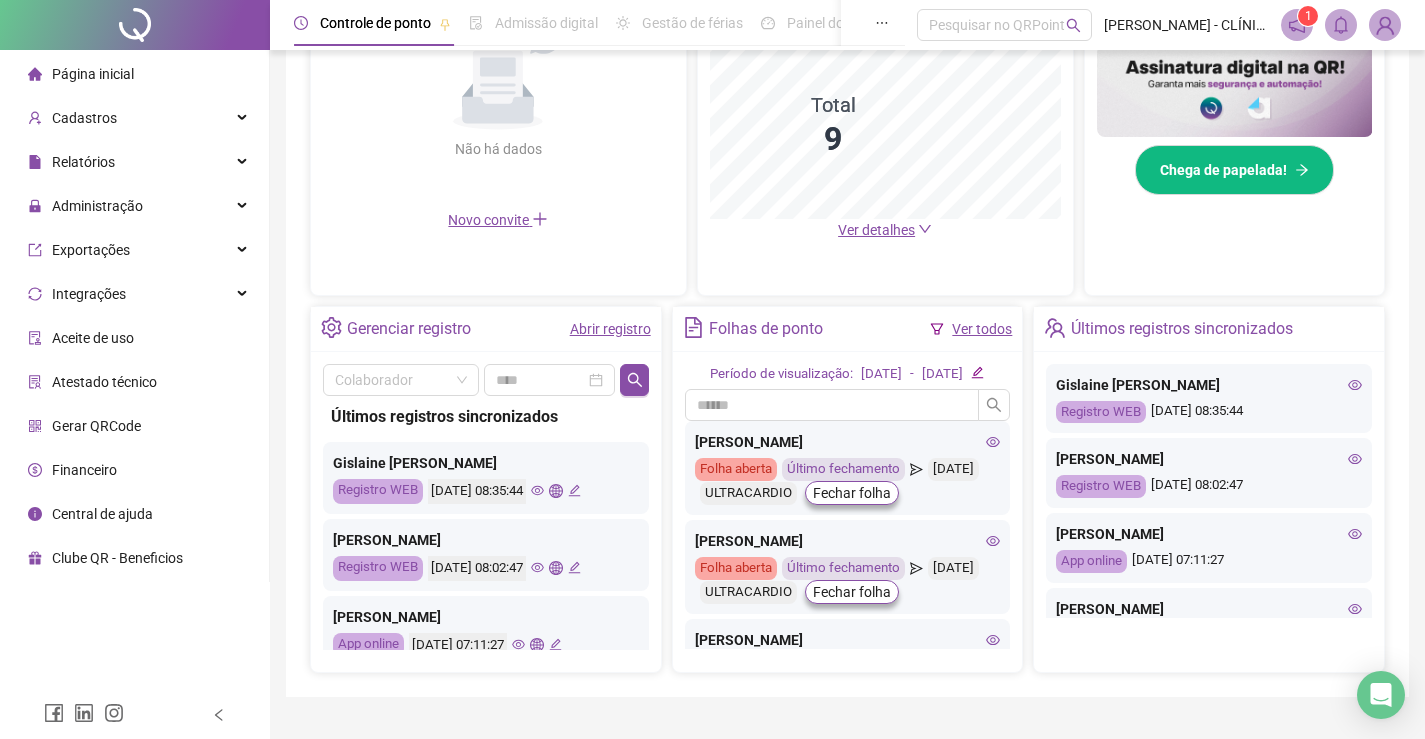 scroll, scrollTop: 483, scrollLeft: 0, axis: vertical 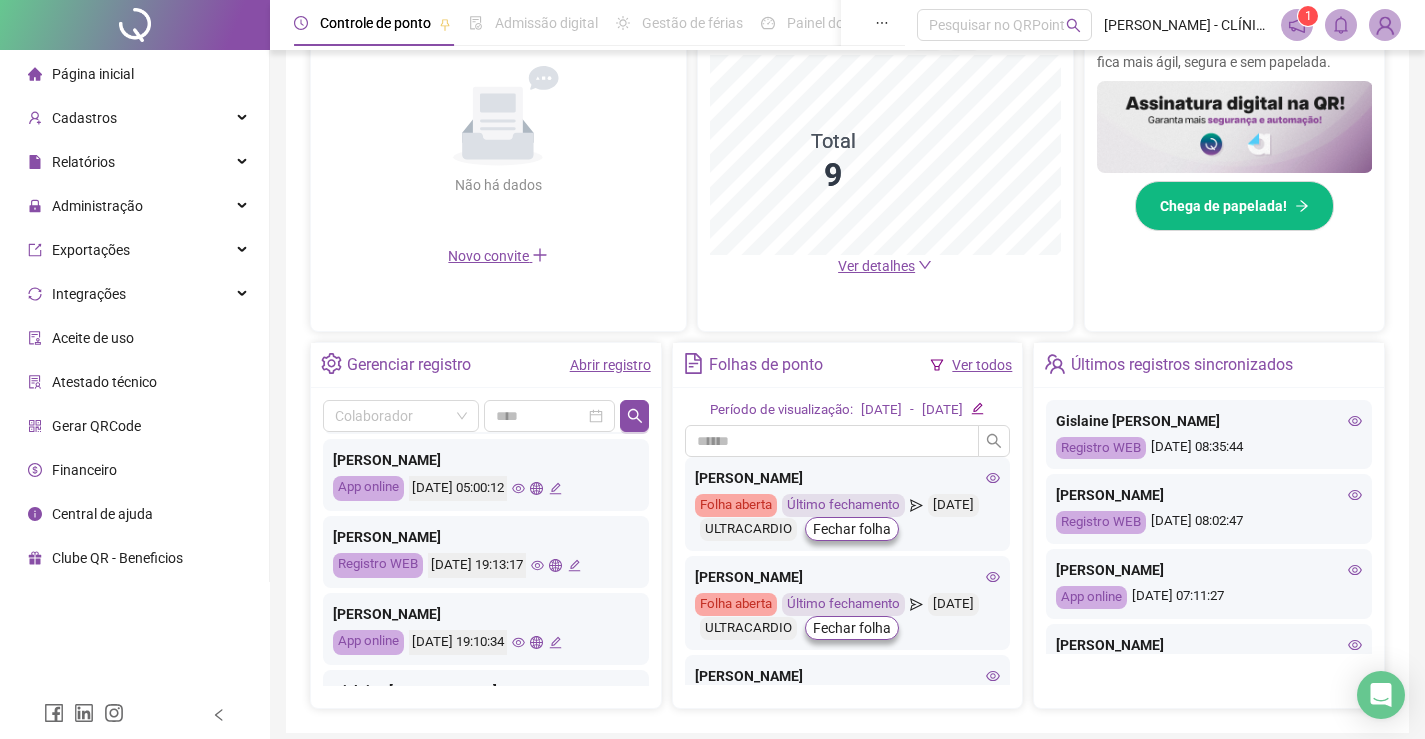 click on "[PERSON_NAME]" at bounding box center [486, 537] 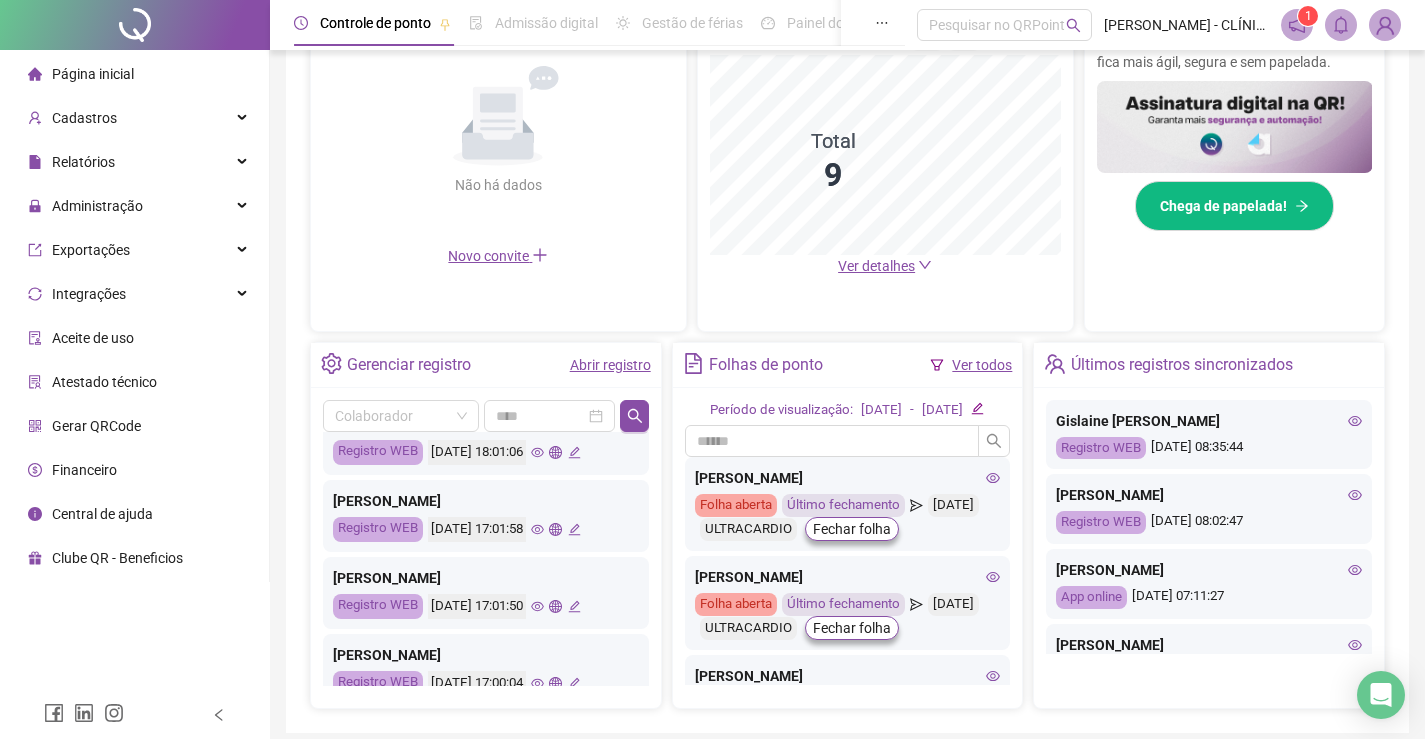 scroll, scrollTop: 941, scrollLeft: 0, axis: vertical 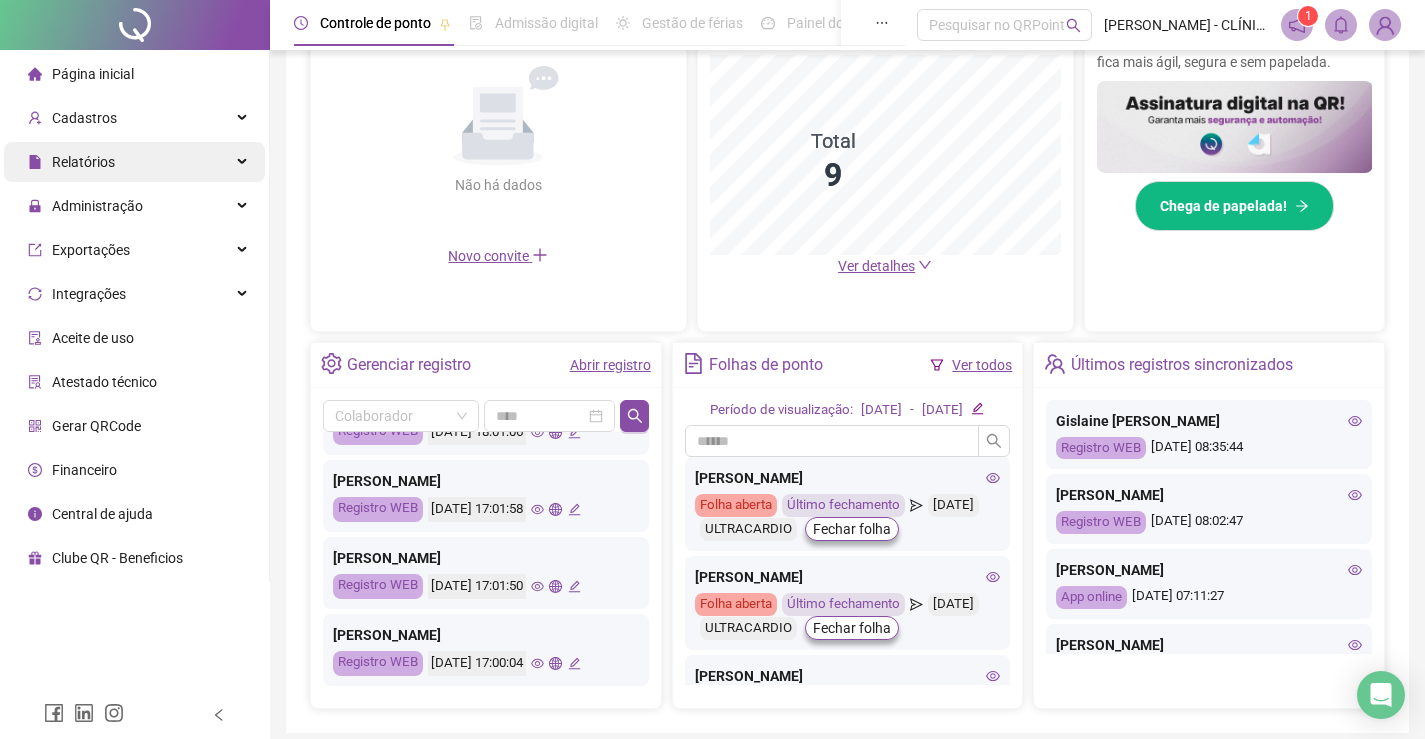 click on "Relatórios" at bounding box center [134, 162] 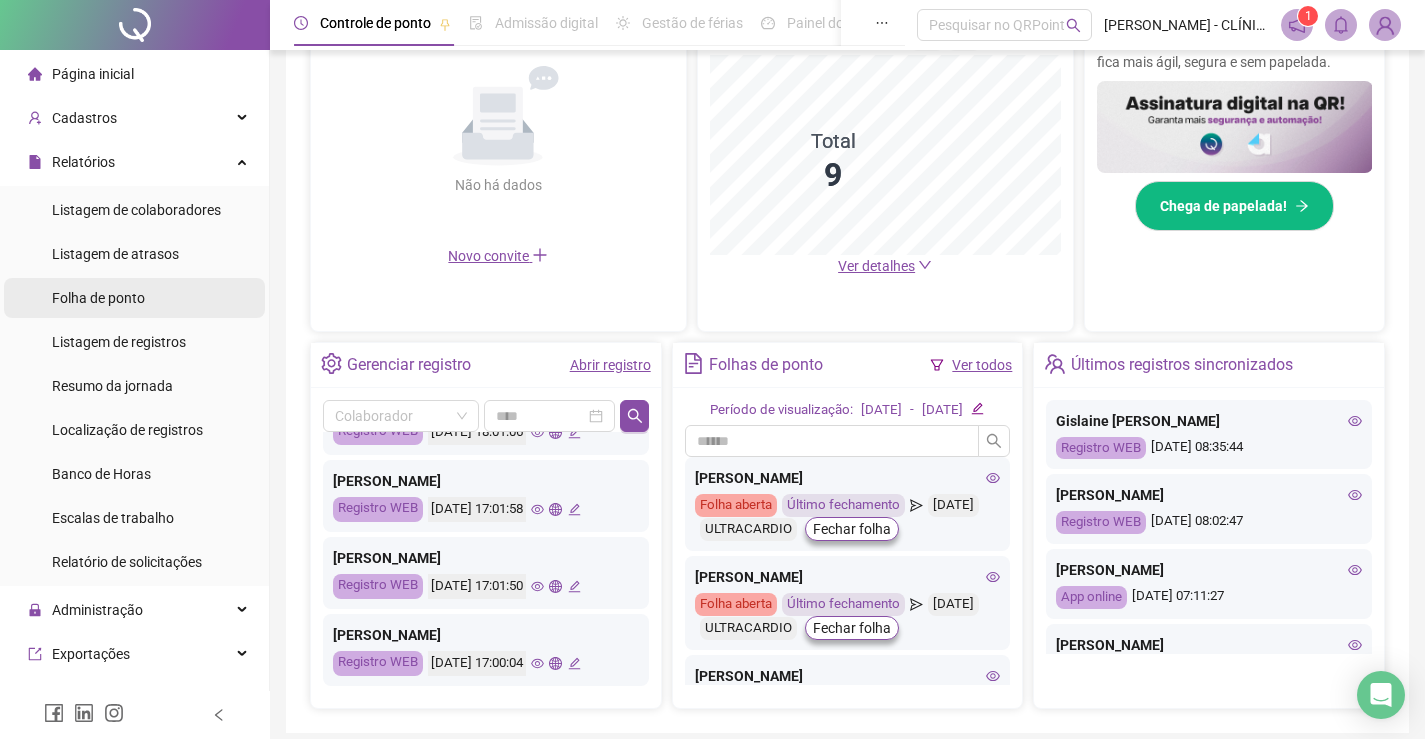 click on "Folha de ponto" at bounding box center [134, 298] 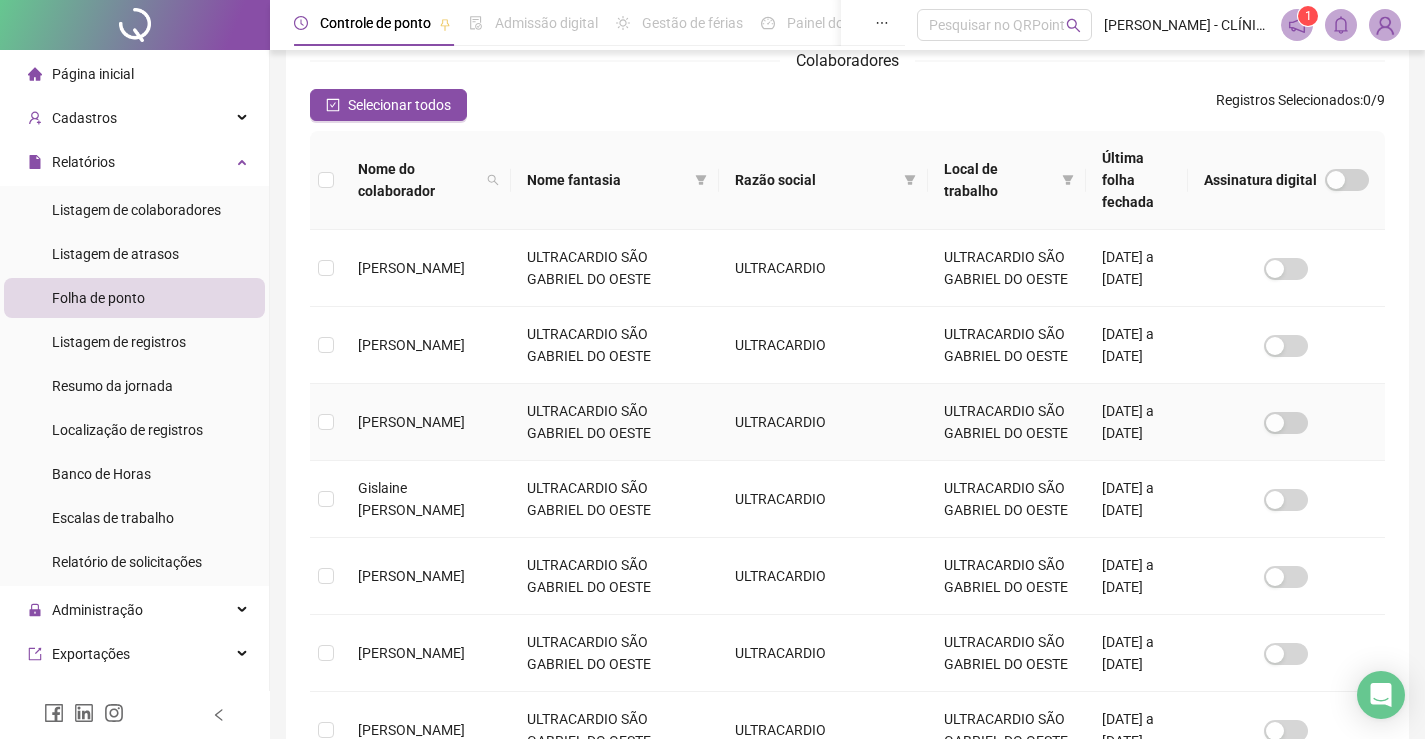 scroll, scrollTop: 241, scrollLeft: 0, axis: vertical 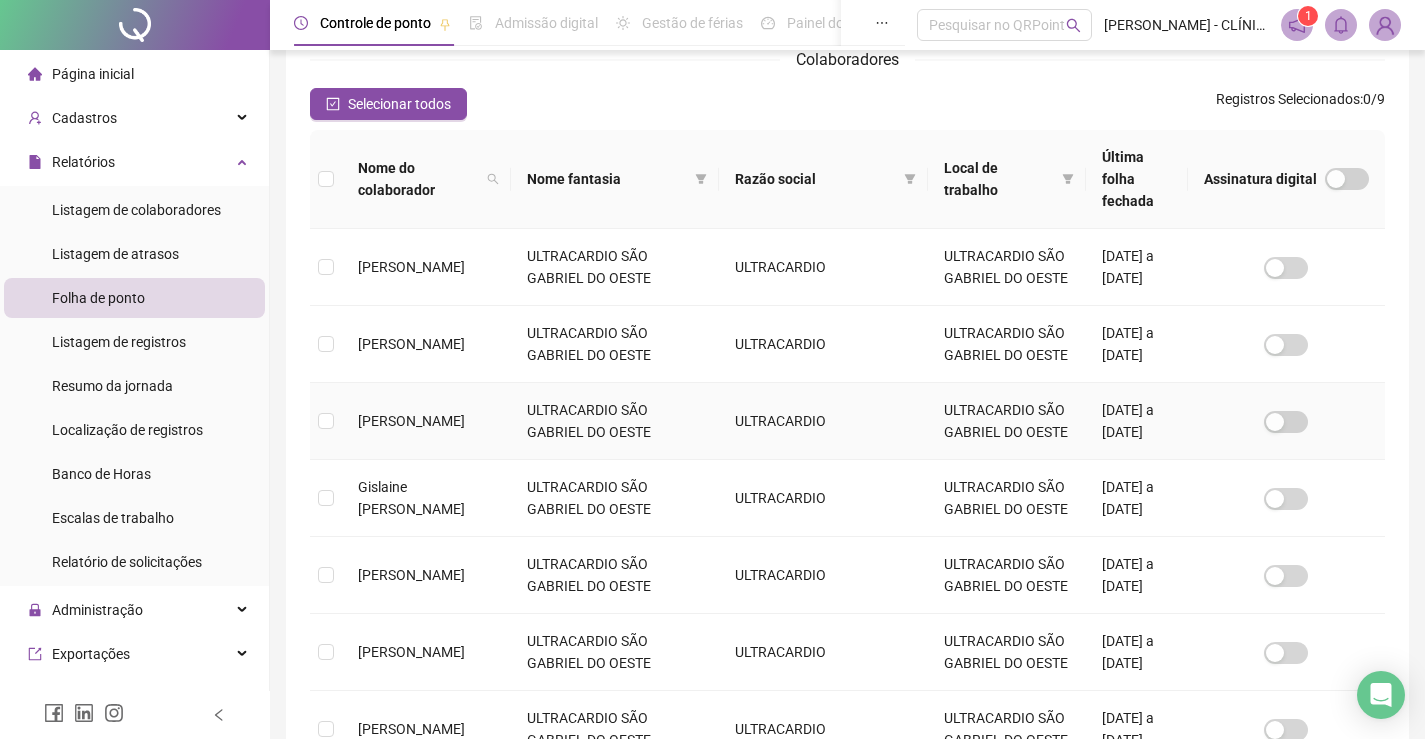 click on "[PERSON_NAME]" at bounding box center (411, 421) 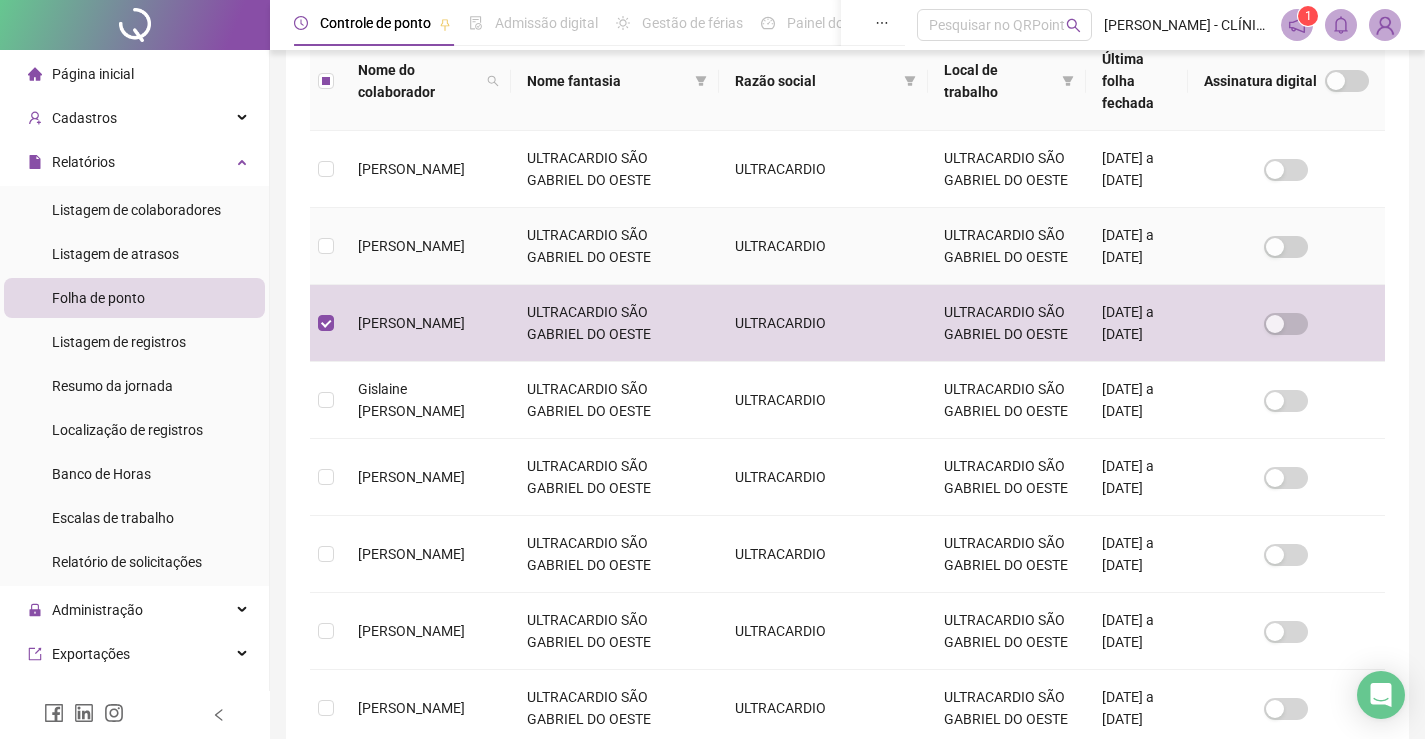 scroll, scrollTop: 340, scrollLeft: 0, axis: vertical 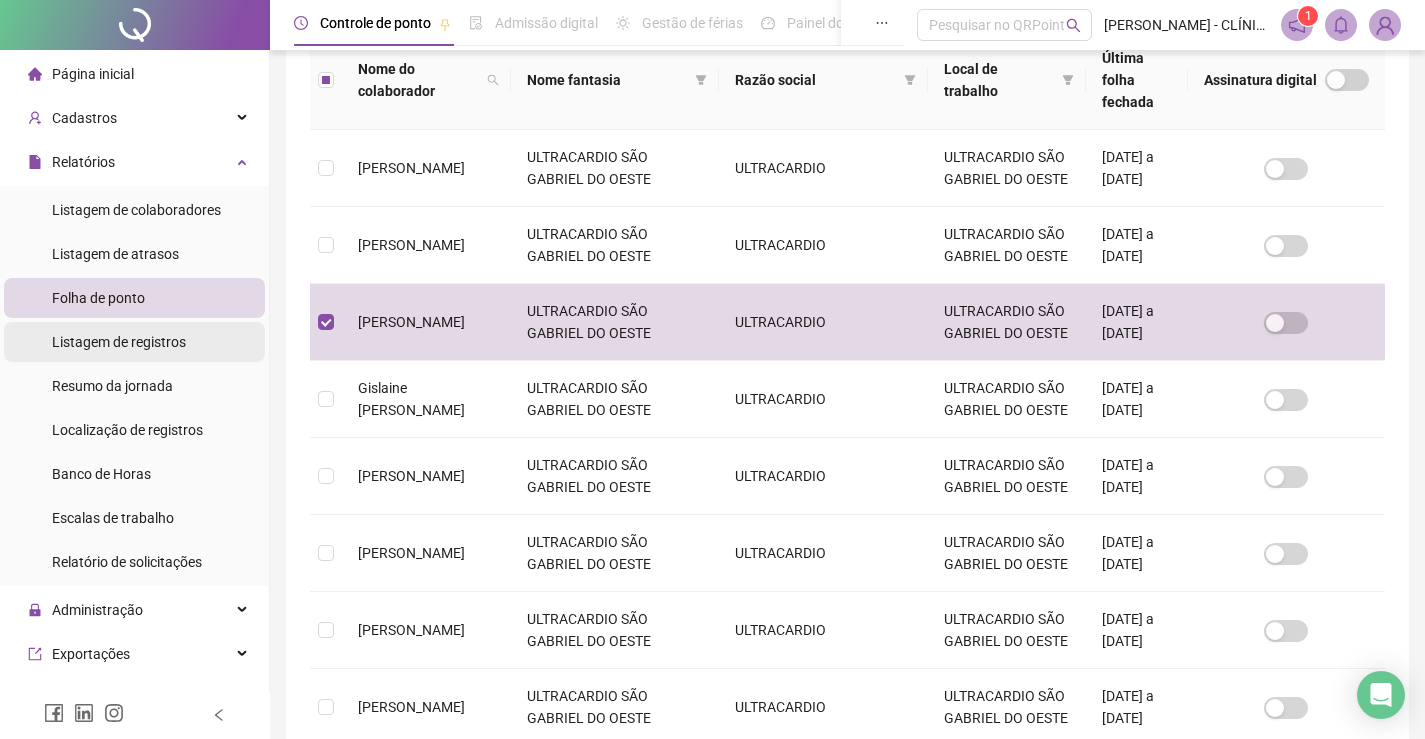 click on "Listagem de registros" at bounding box center (119, 342) 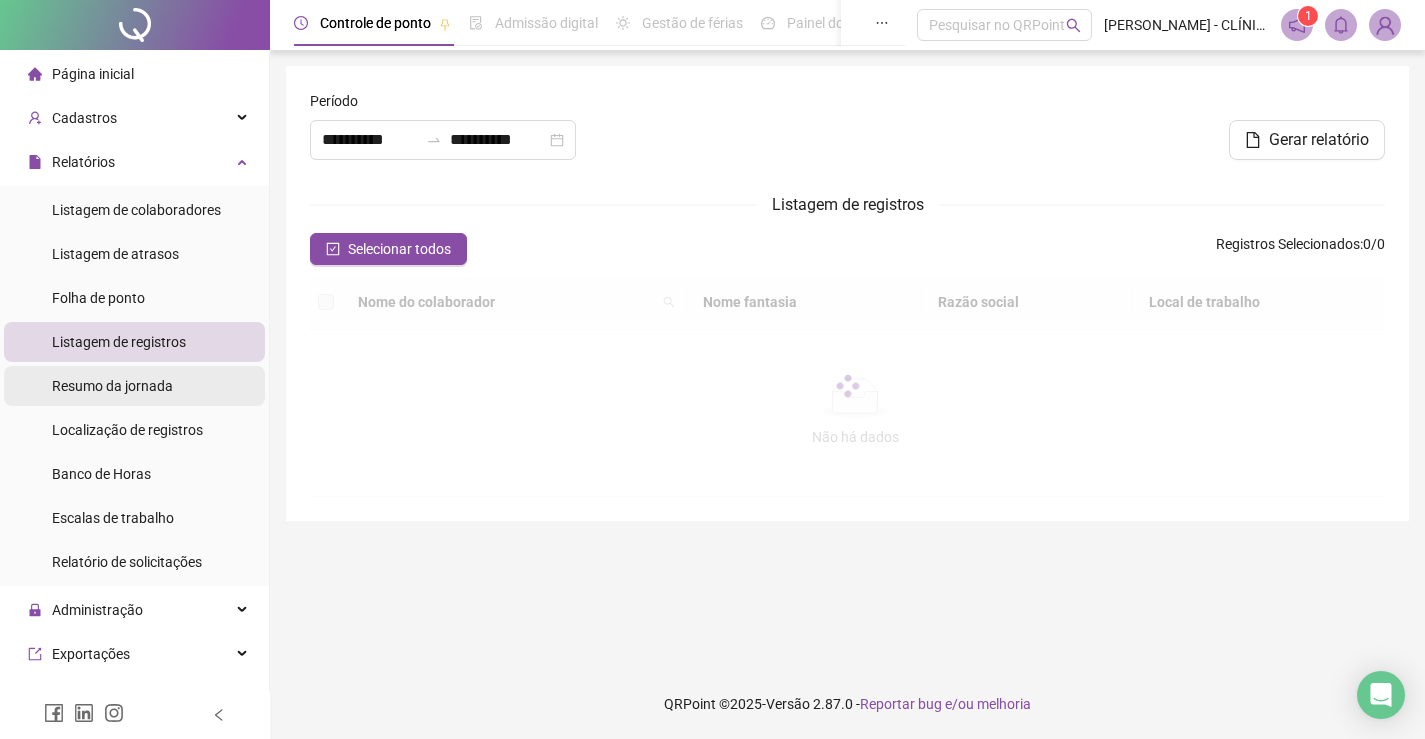 scroll, scrollTop: 0, scrollLeft: 0, axis: both 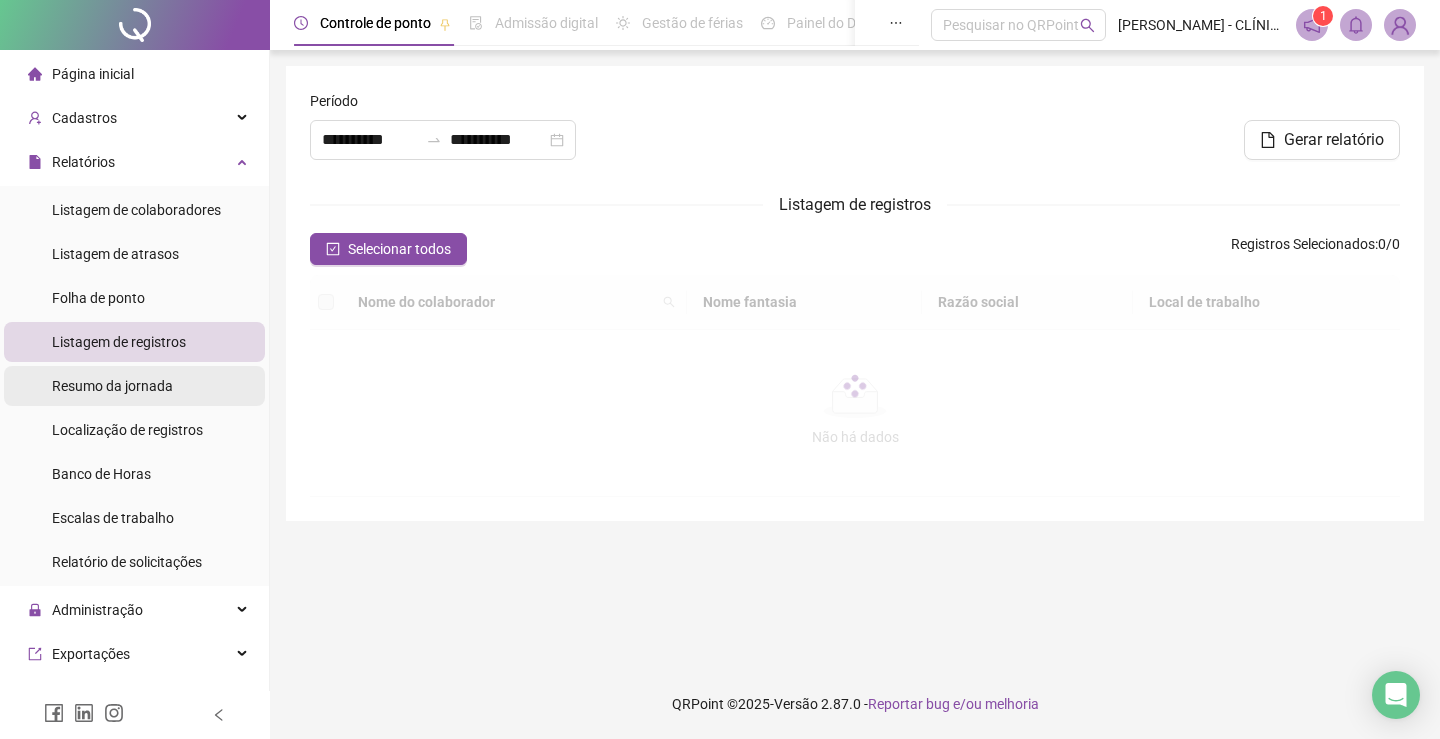 type on "**********" 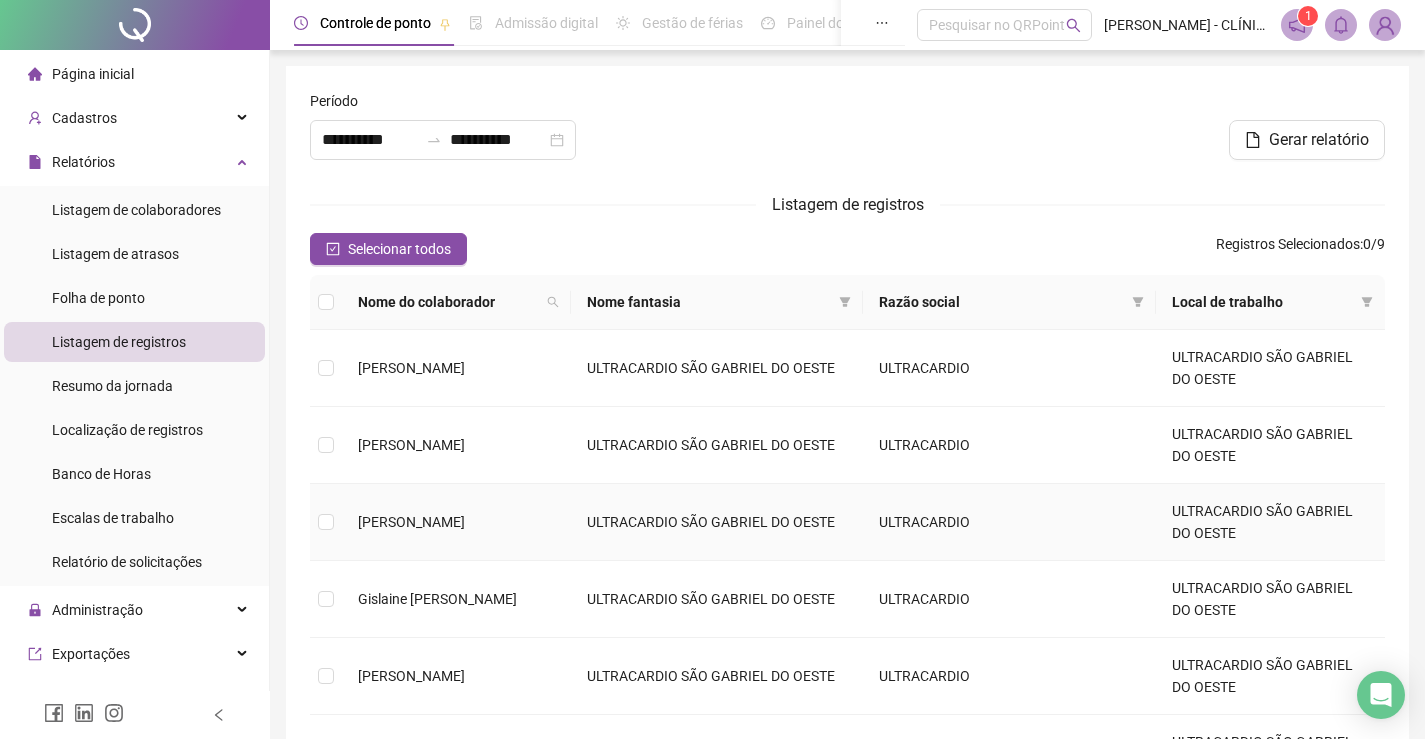click on "[PERSON_NAME]" at bounding box center [411, 522] 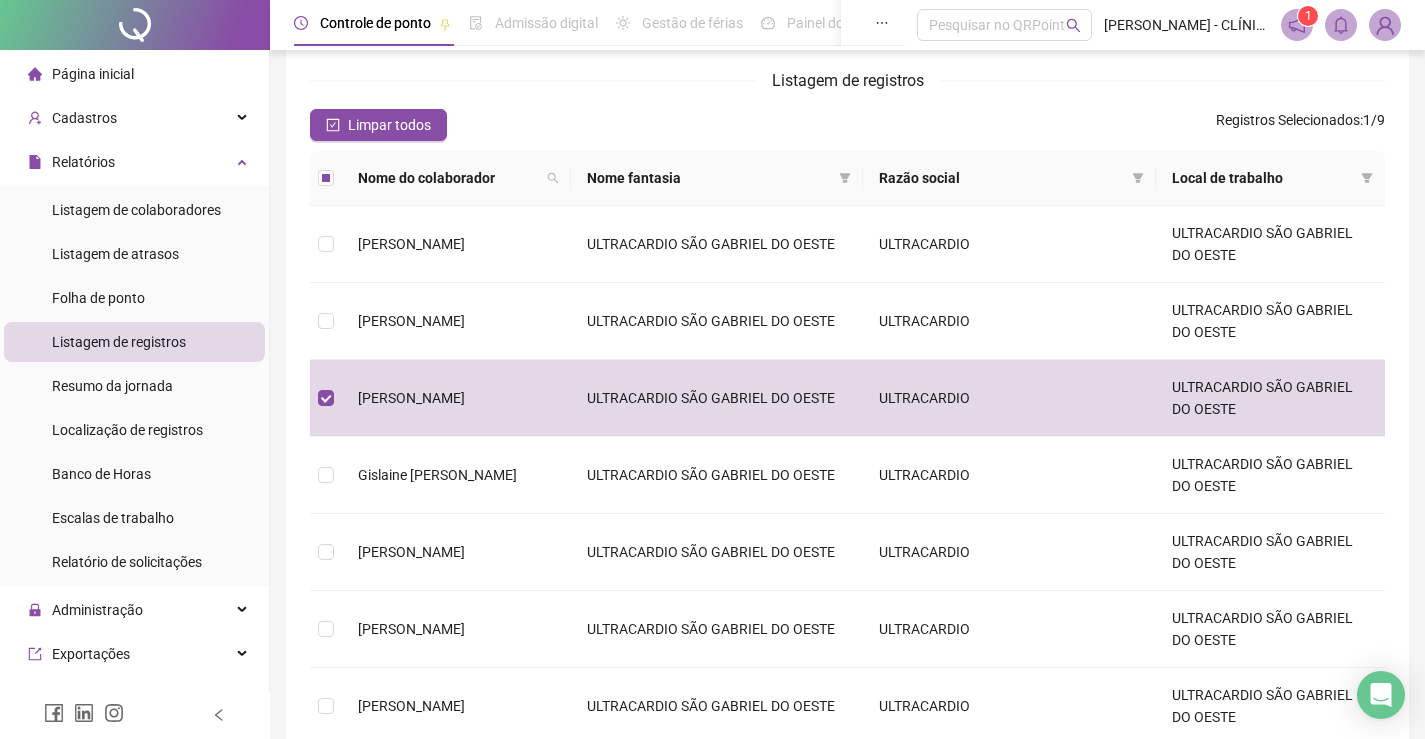 scroll, scrollTop: 0, scrollLeft: 0, axis: both 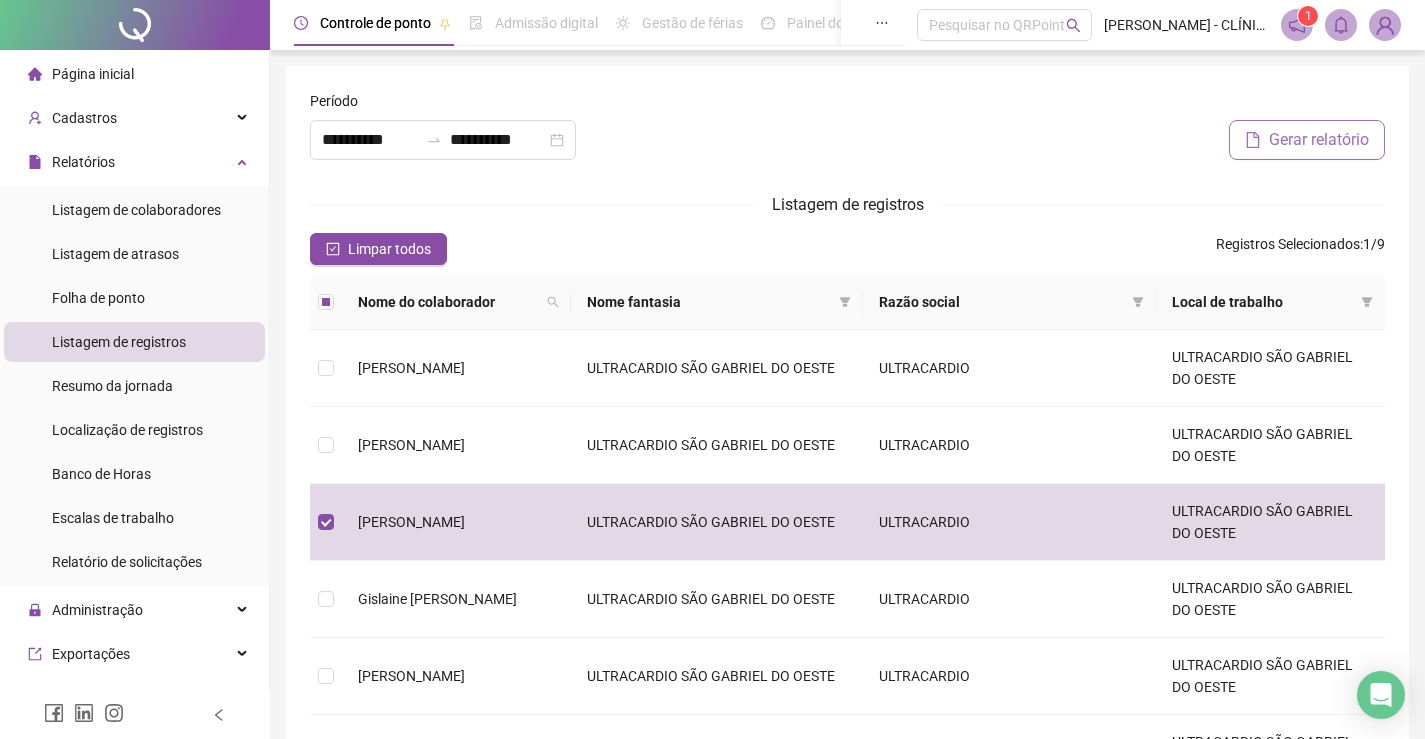 click on "Gerar relatório" at bounding box center [1319, 140] 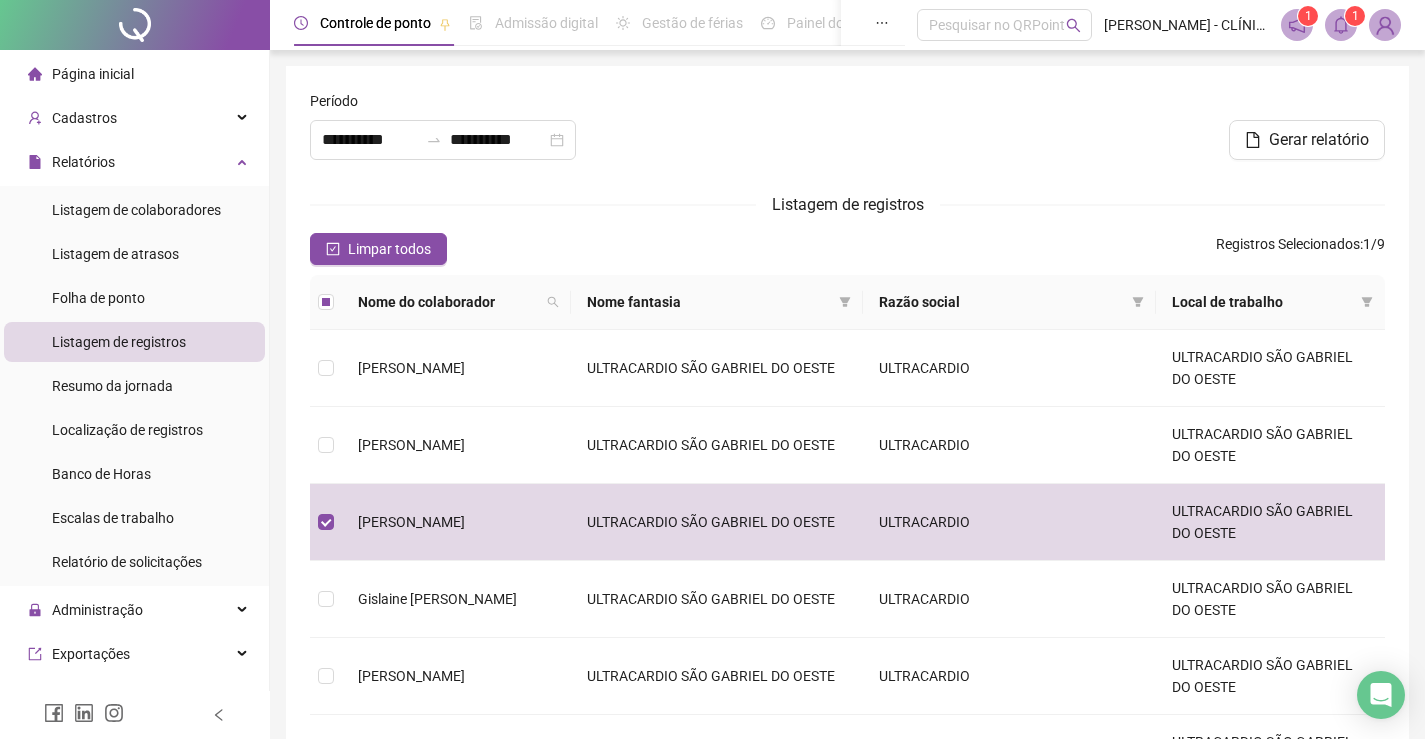click on "Listagem de registros" at bounding box center (847, 204) 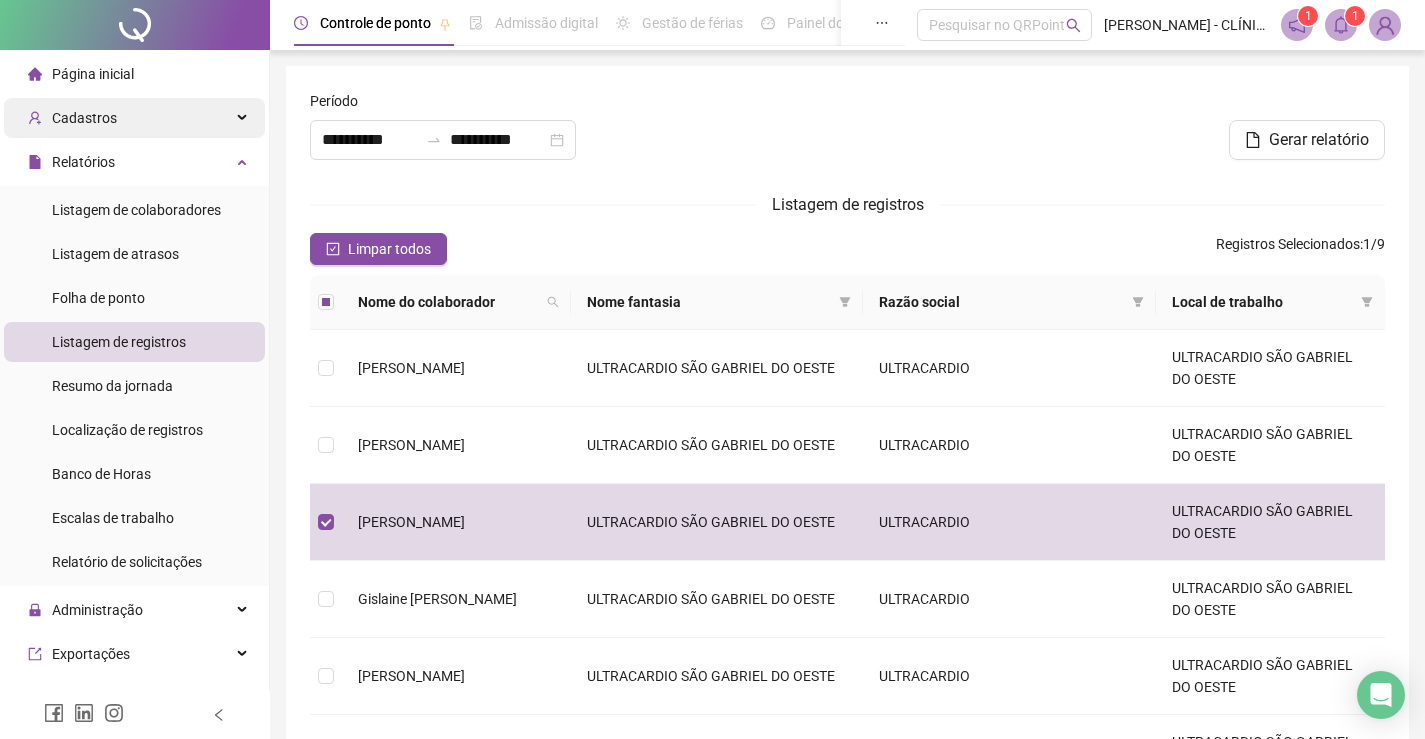 click on "Cadastros" at bounding box center (134, 118) 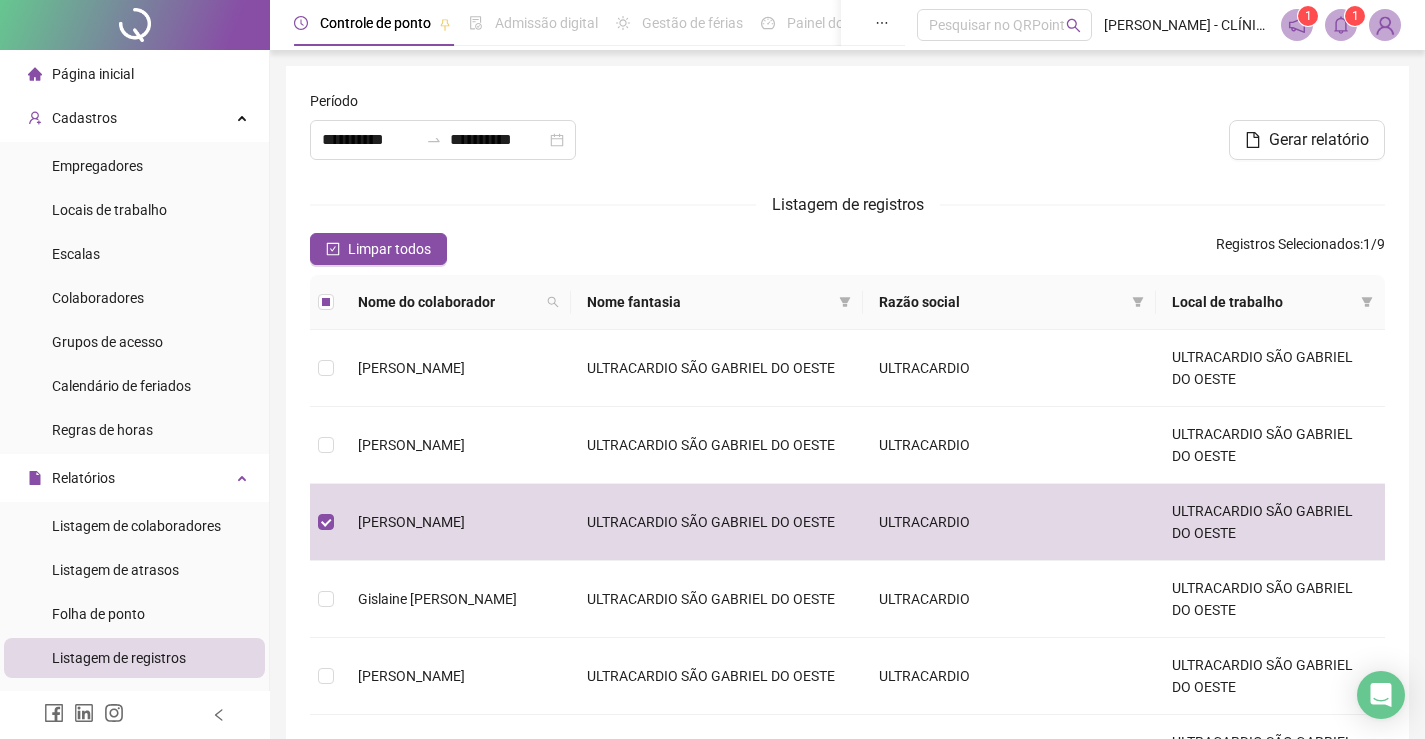 click on "Página inicial" at bounding box center [93, 74] 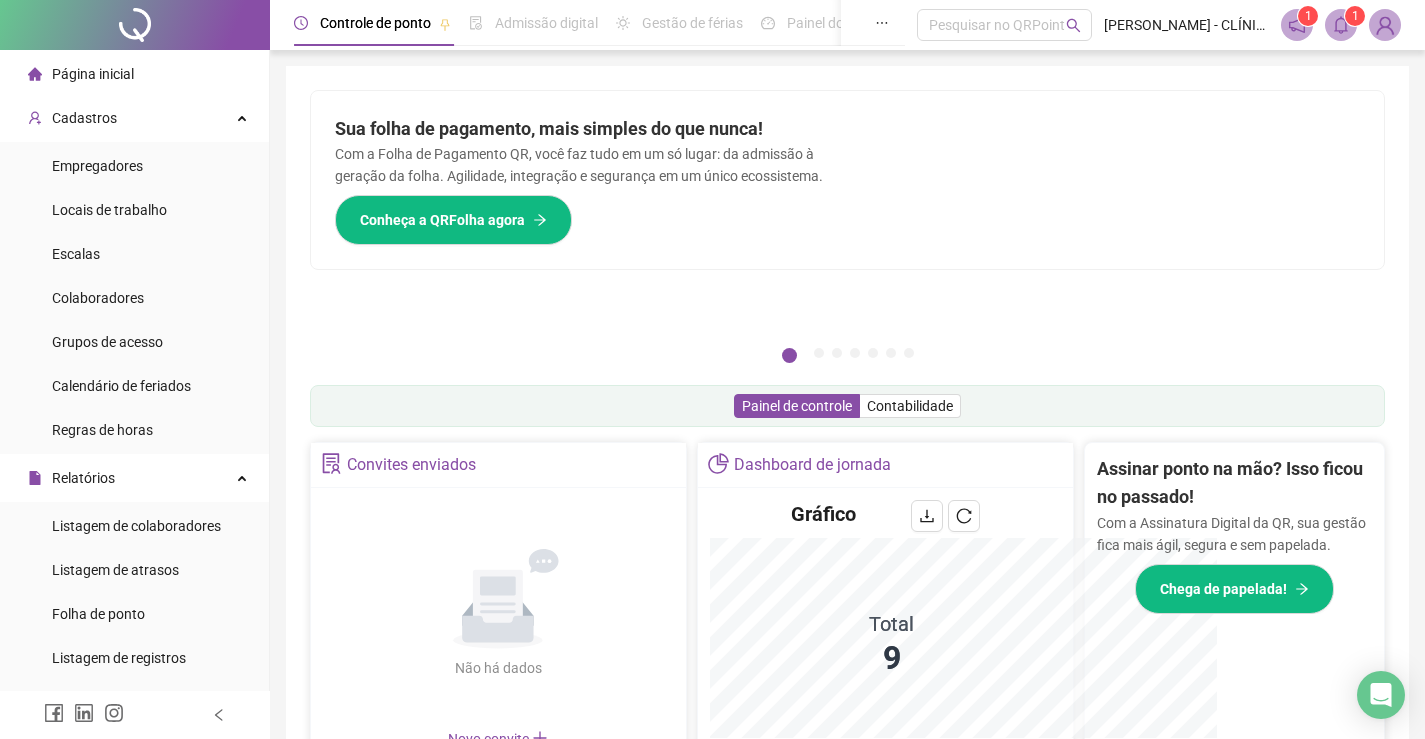 click on "Assinar ponto na mão? Isso ficou no passado! Com a Assinatura Digital da QR, sua gestão fica mais ágil, segura e sem papelada.
Chega de papelada!" at bounding box center [1235, 621] 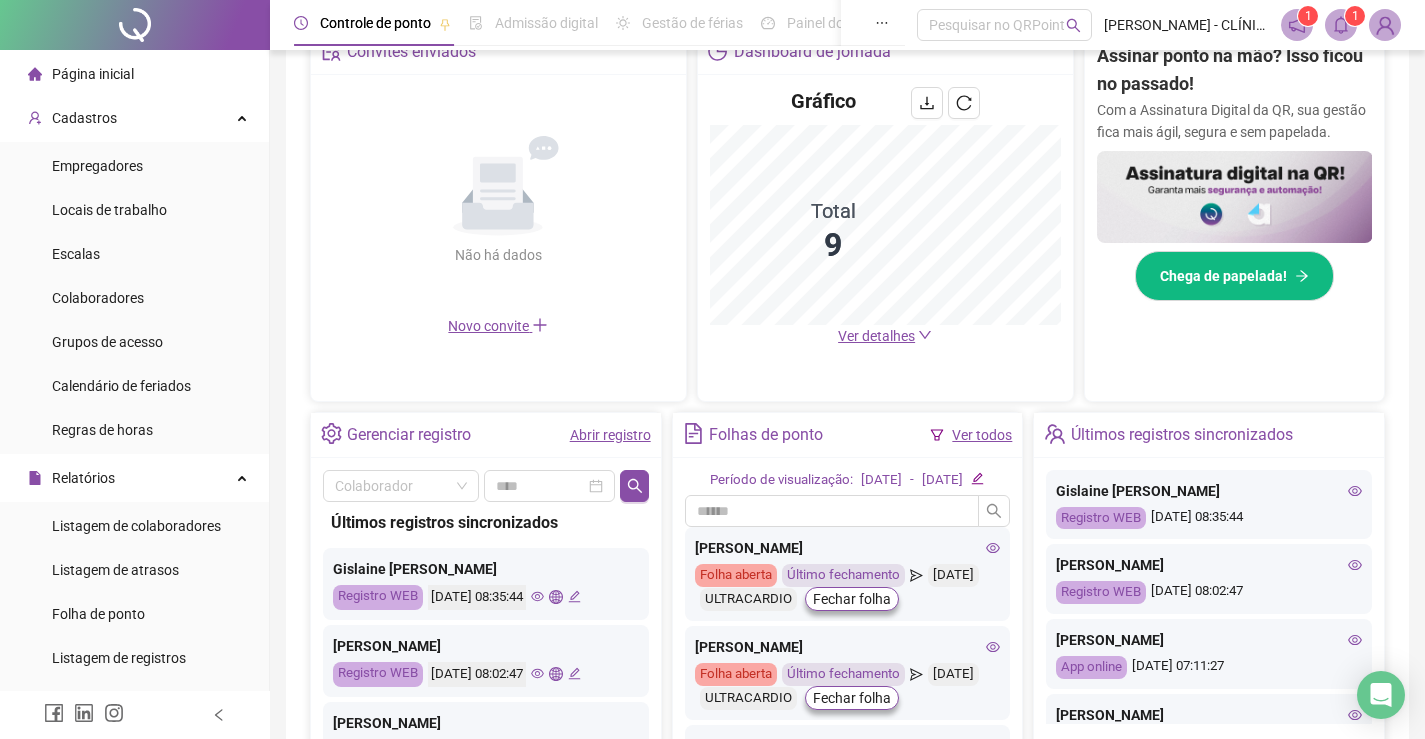 scroll, scrollTop: 500, scrollLeft: 0, axis: vertical 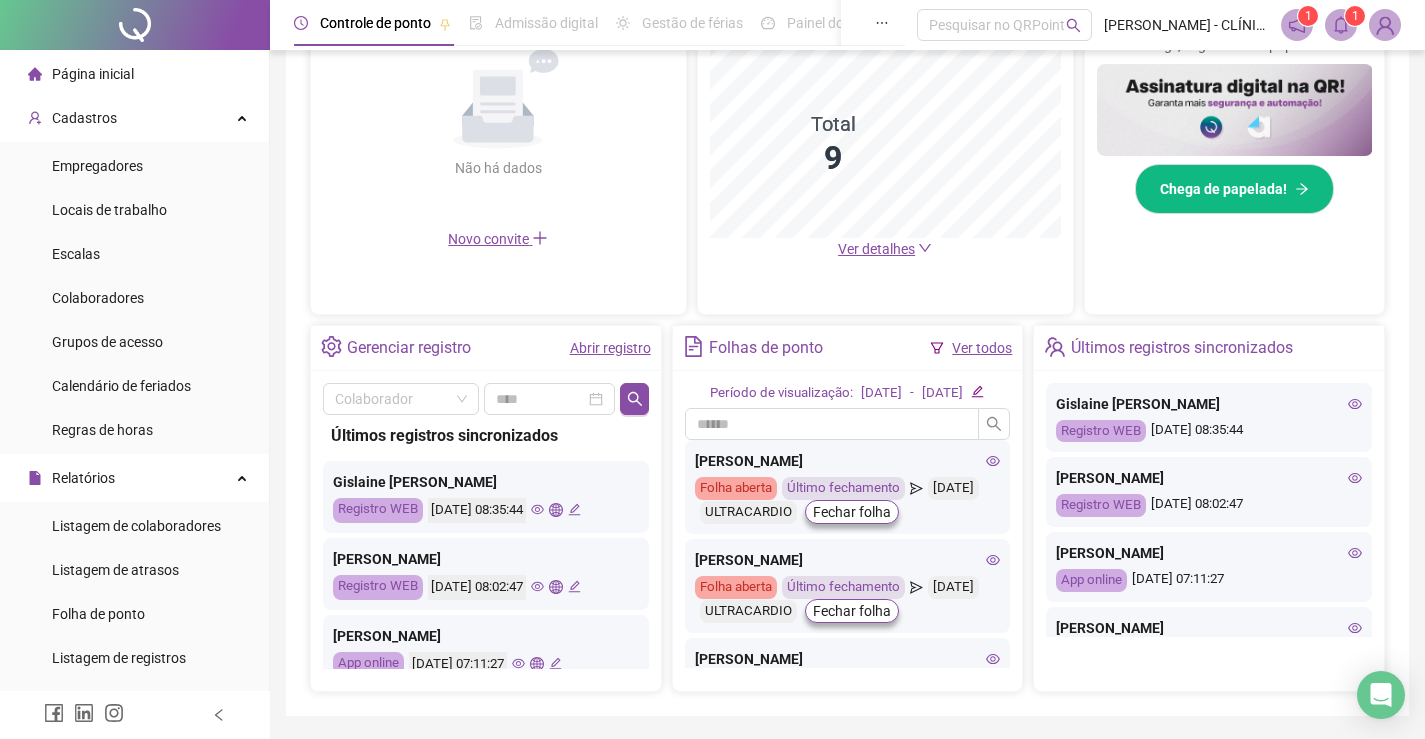 click on "Ver detalhes" at bounding box center [876, 249] 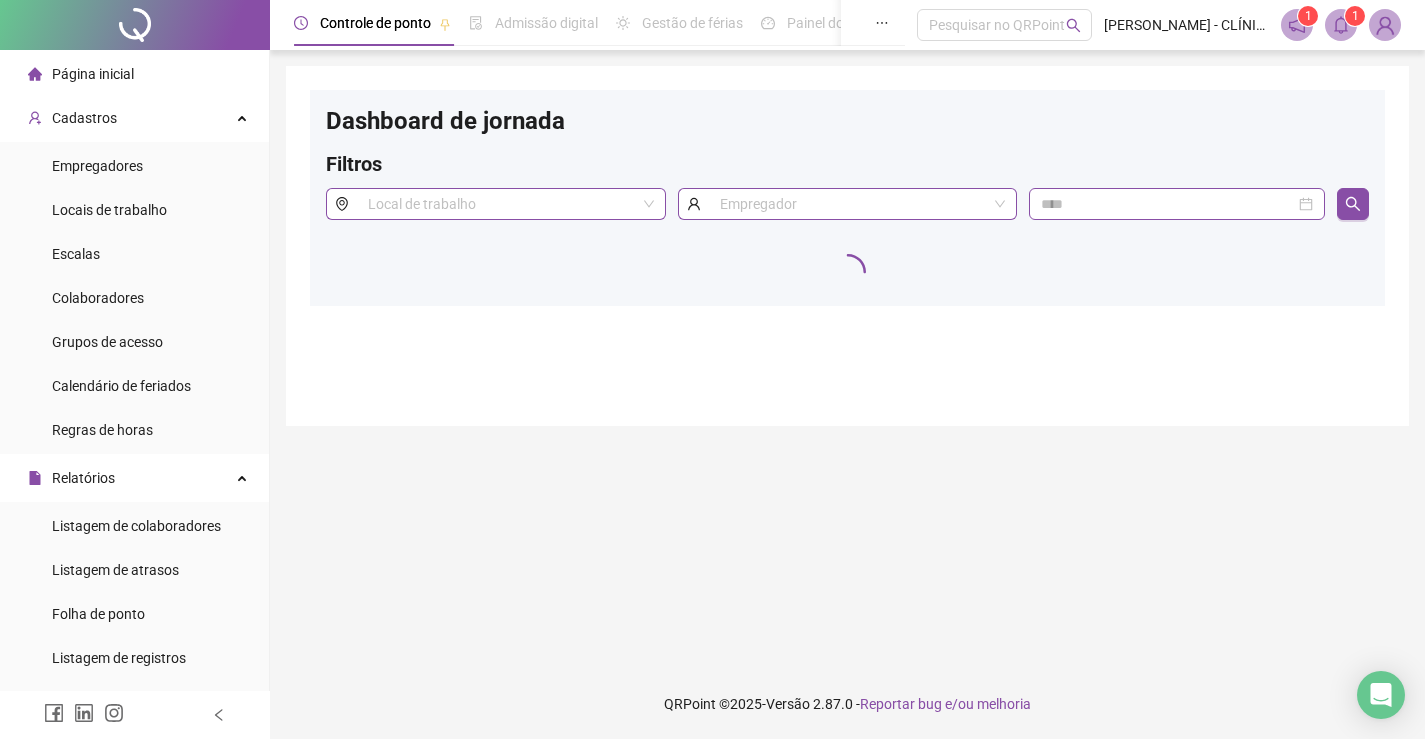 scroll, scrollTop: 0, scrollLeft: 0, axis: both 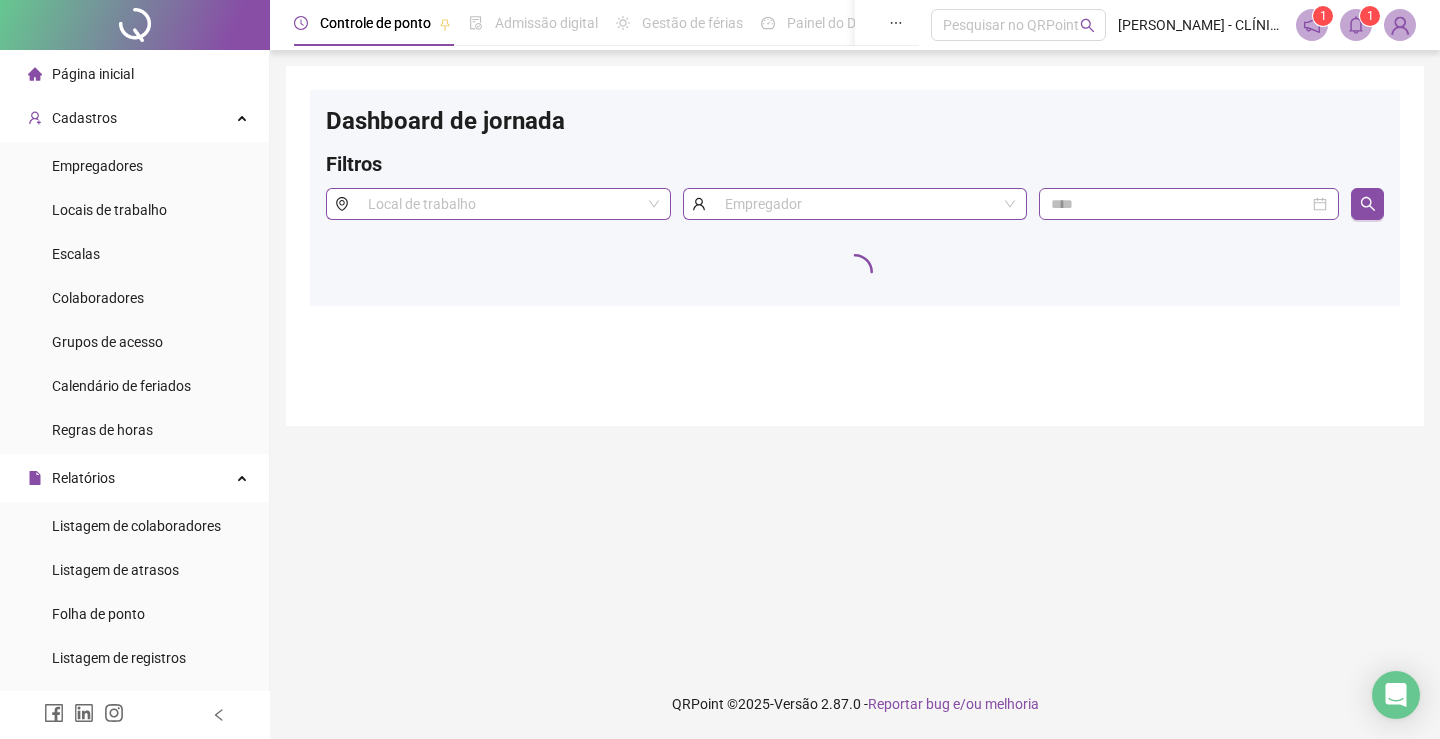 click 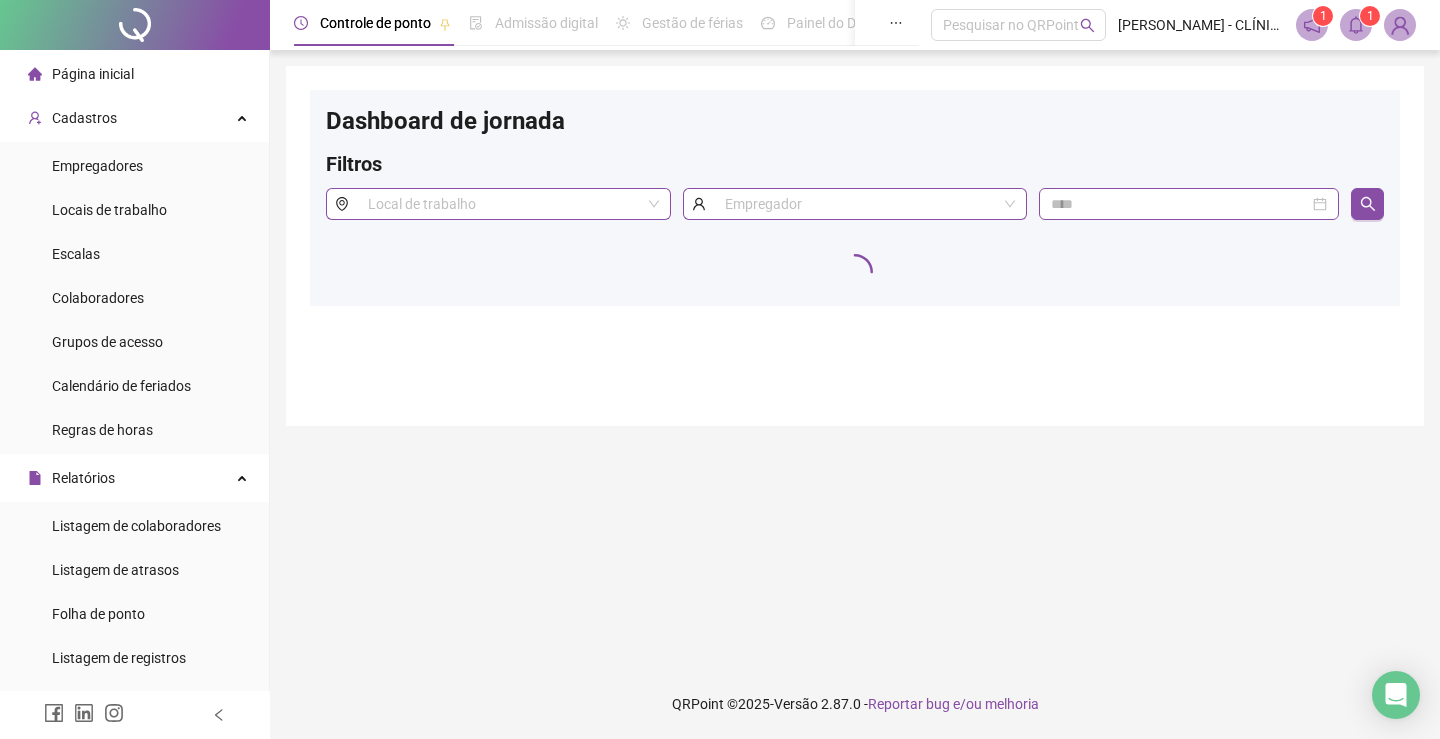 click 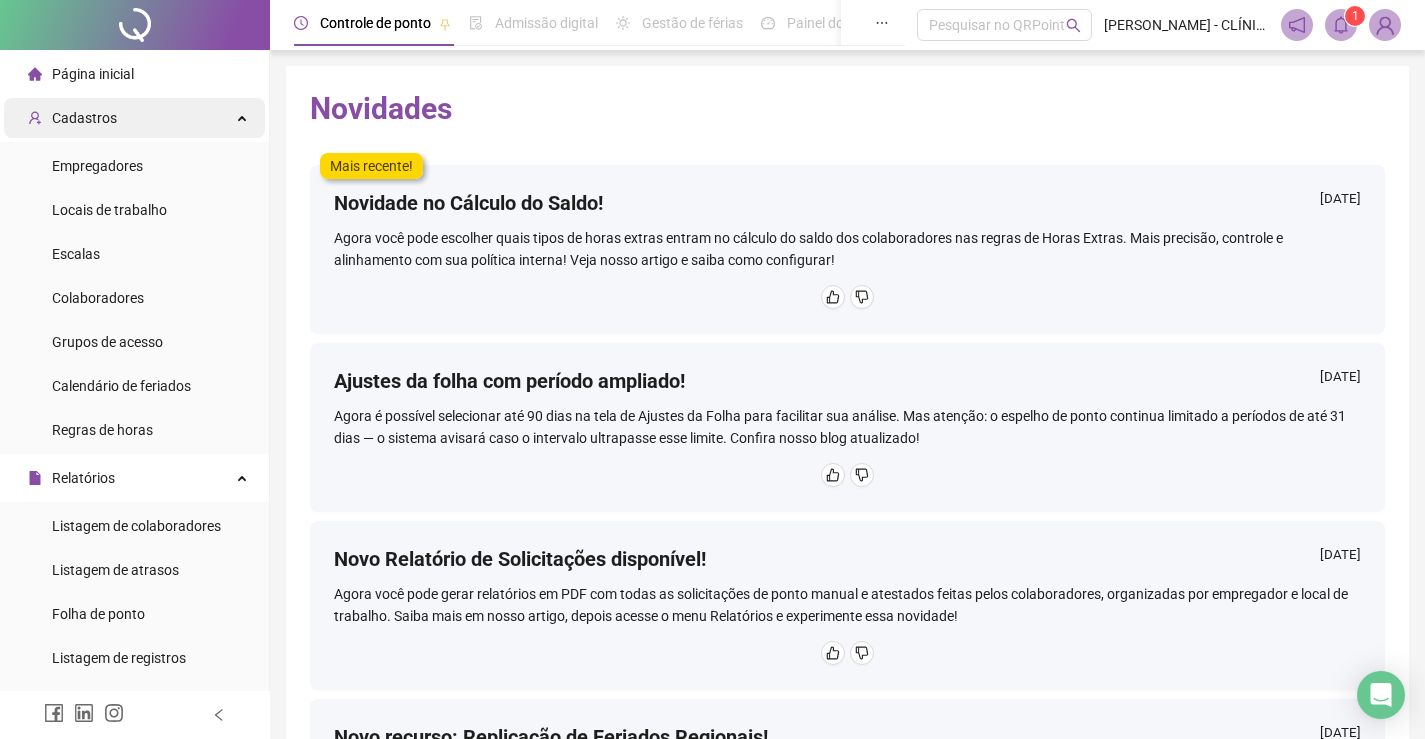 click on "Cadastros" at bounding box center [84, 118] 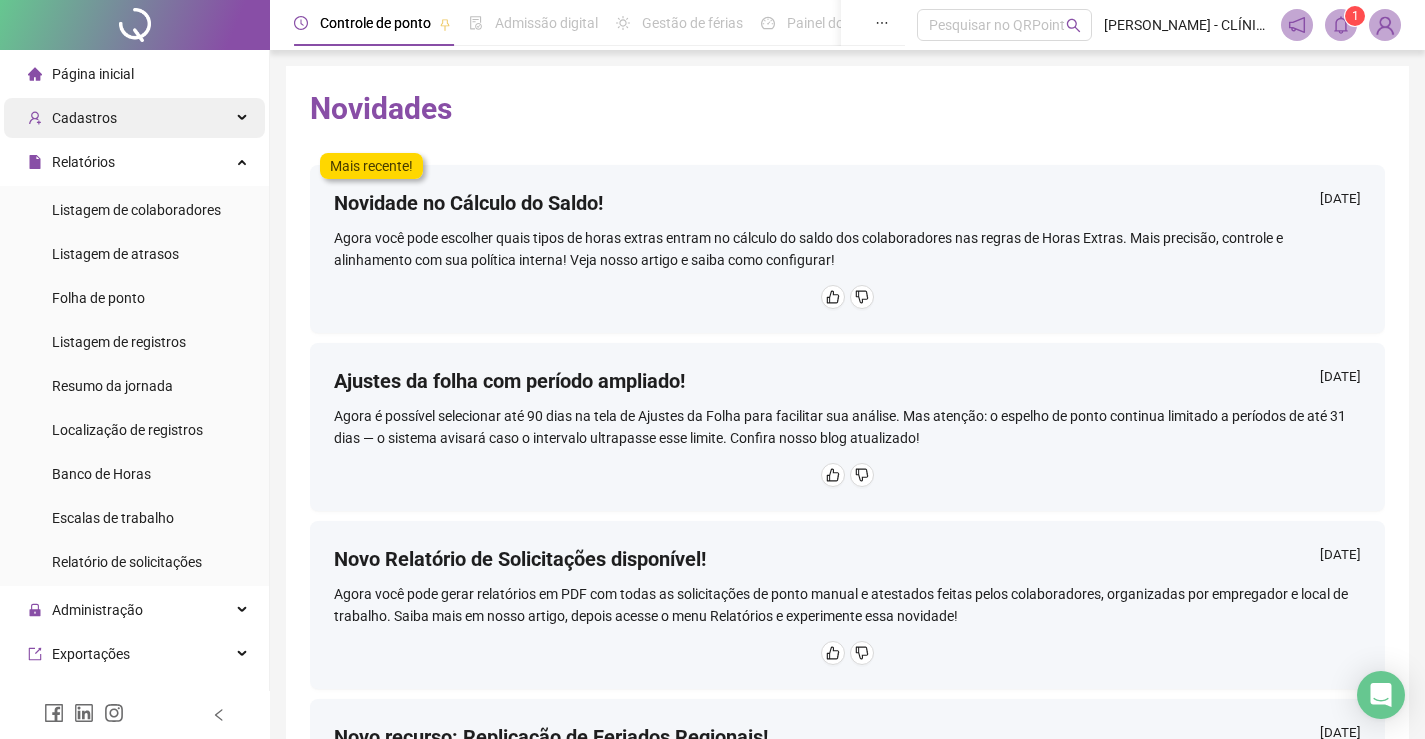 click on "Cadastros" at bounding box center (134, 118) 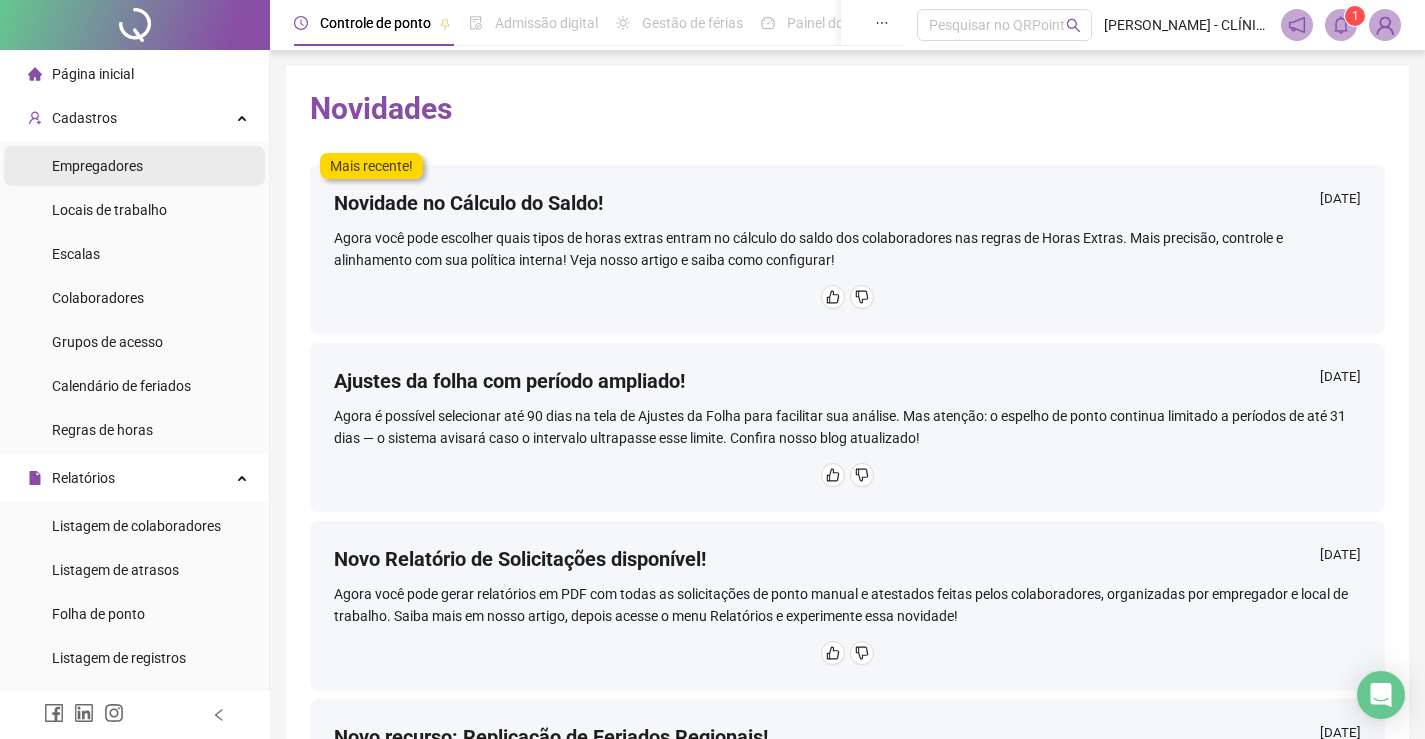 click on "Empregadores" at bounding box center (97, 166) 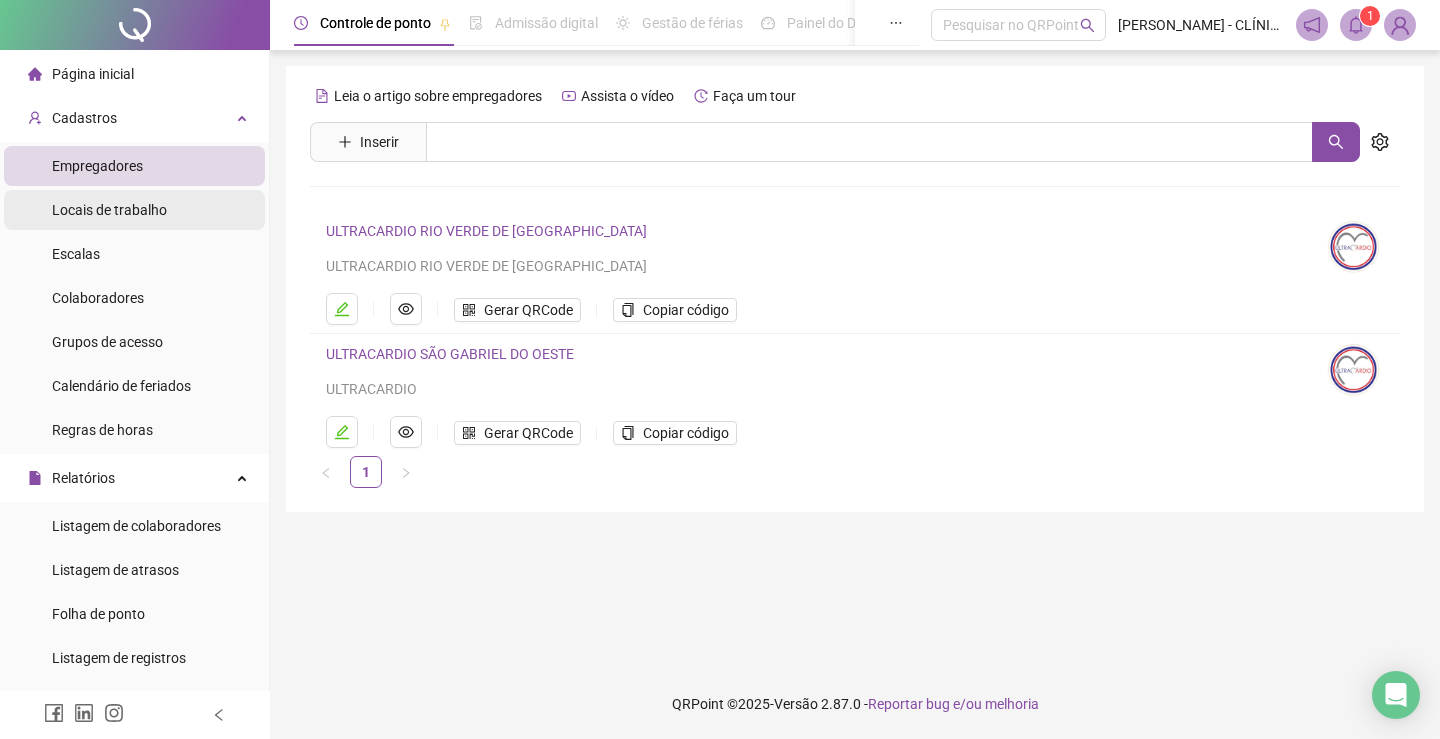 click on "Locais de trabalho" at bounding box center [109, 210] 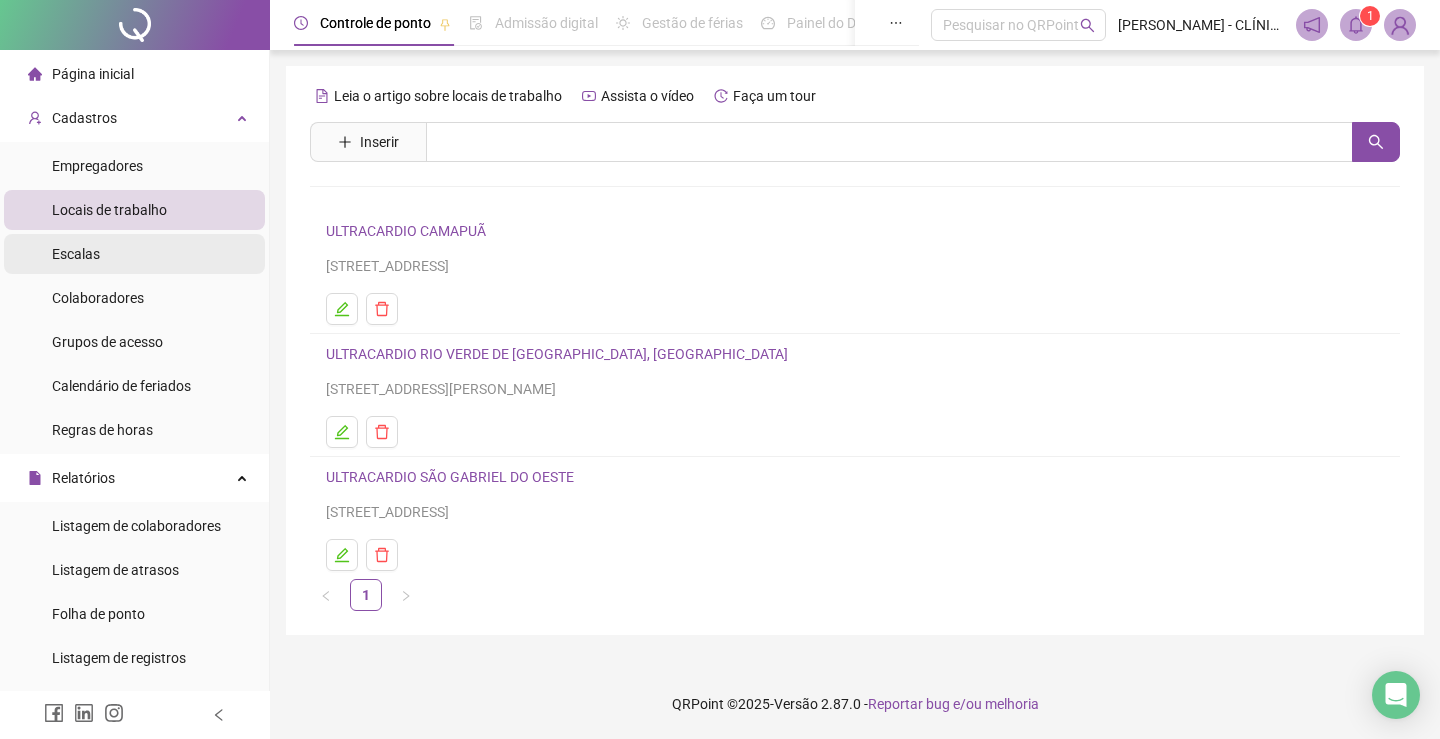 click on "Escalas" at bounding box center (134, 254) 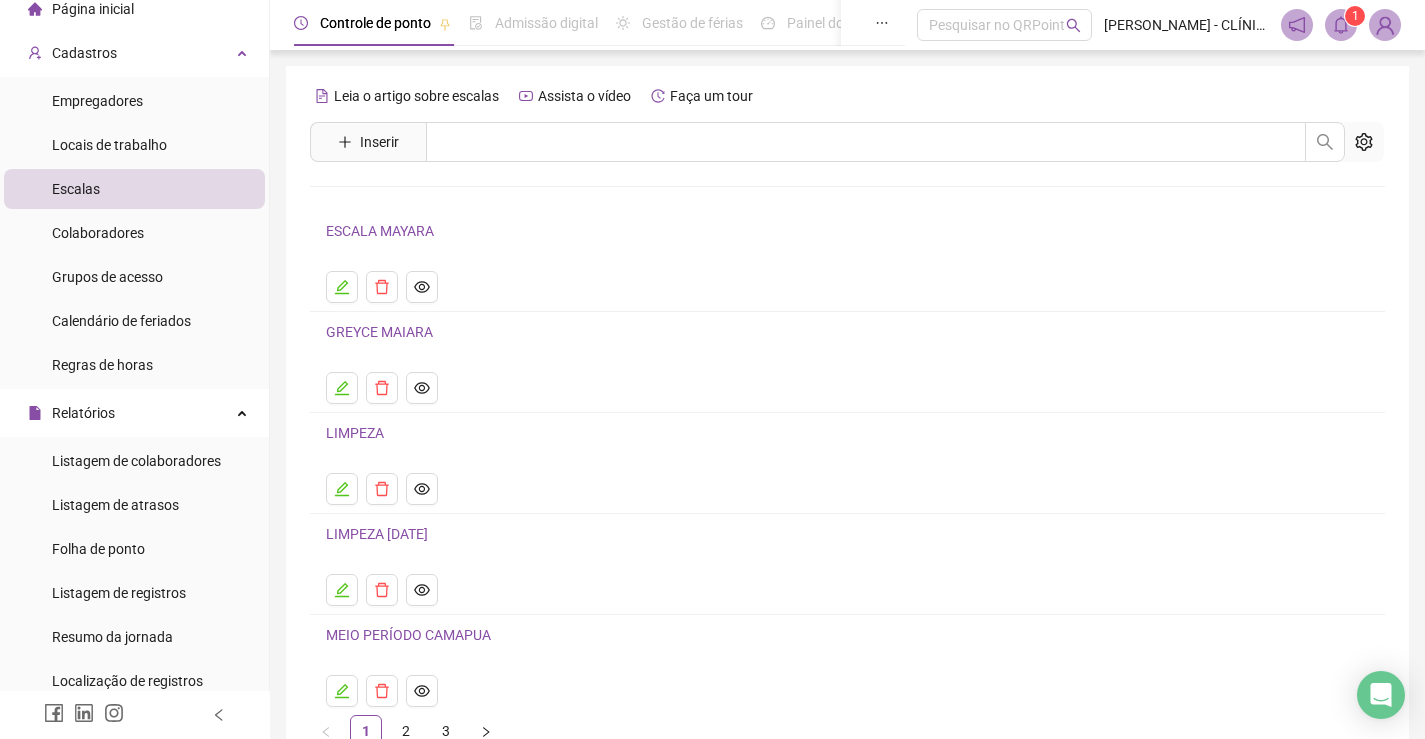 scroll, scrollTop: 100, scrollLeft: 0, axis: vertical 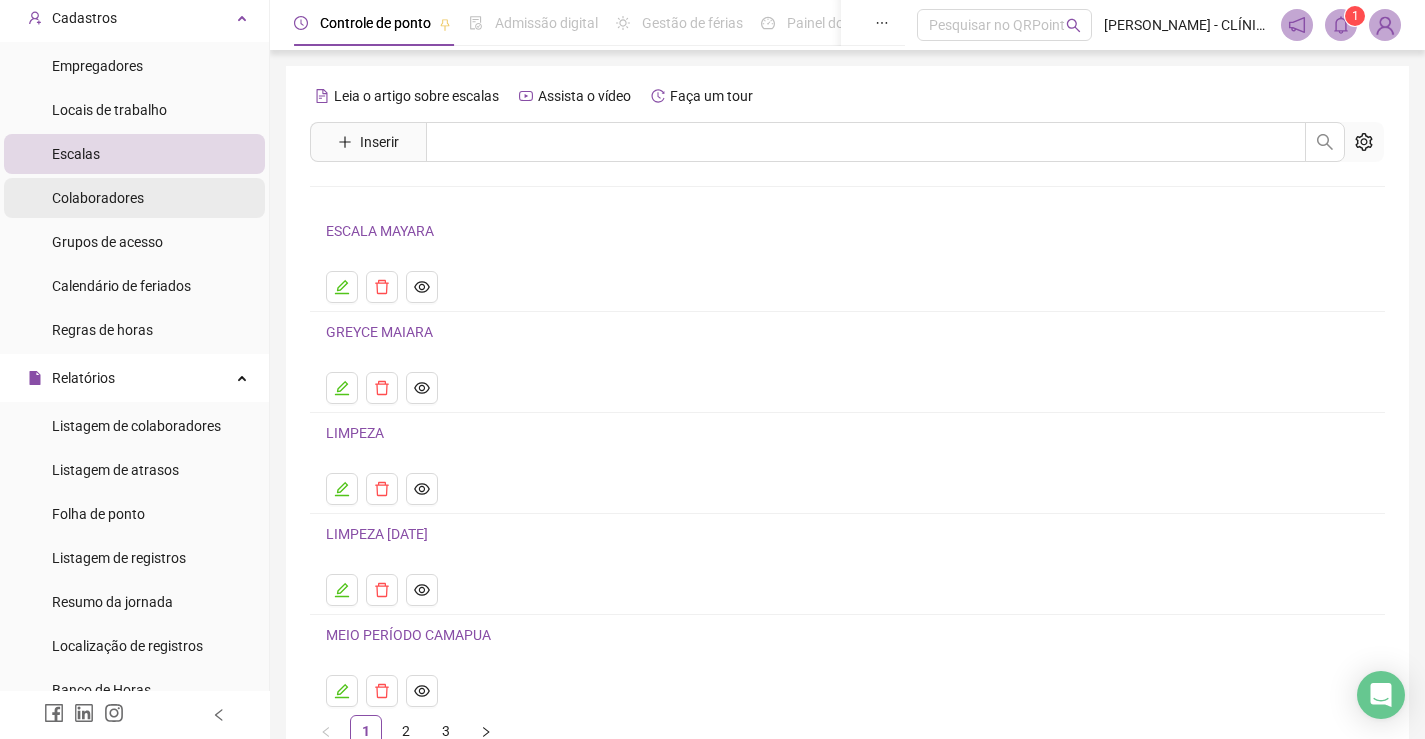 click on "Colaboradores" at bounding box center (134, 198) 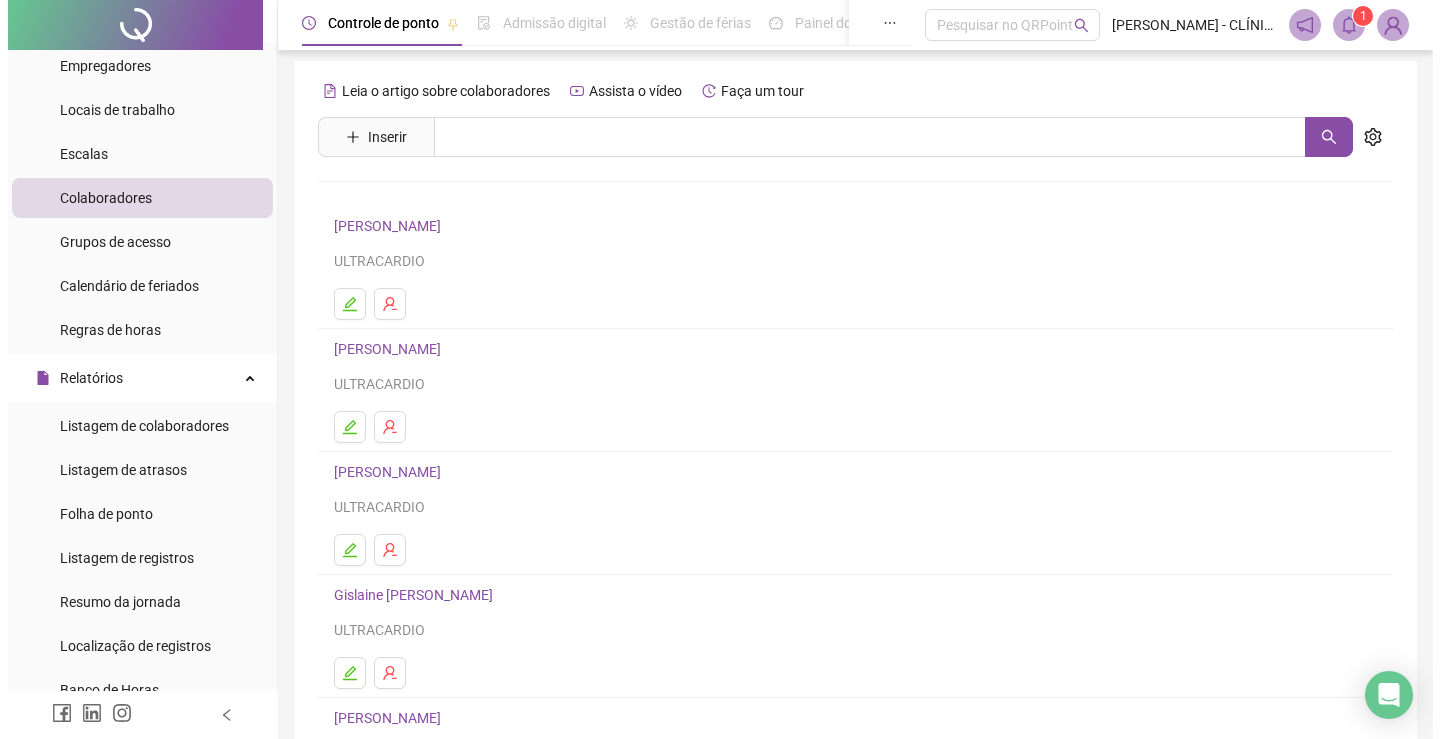 scroll, scrollTop: 0, scrollLeft: 0, axis: both 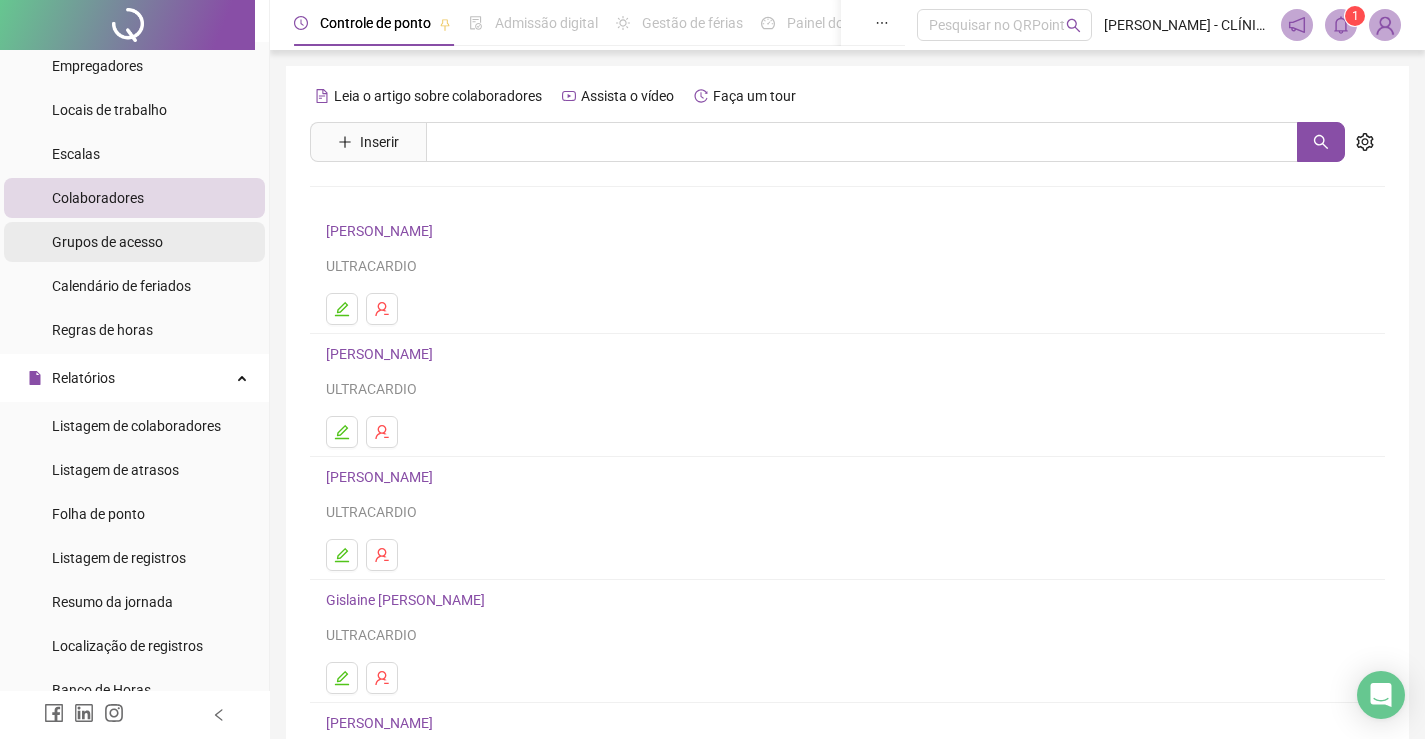 click on "Grupos de acesso" at bounding box center (134, 242) 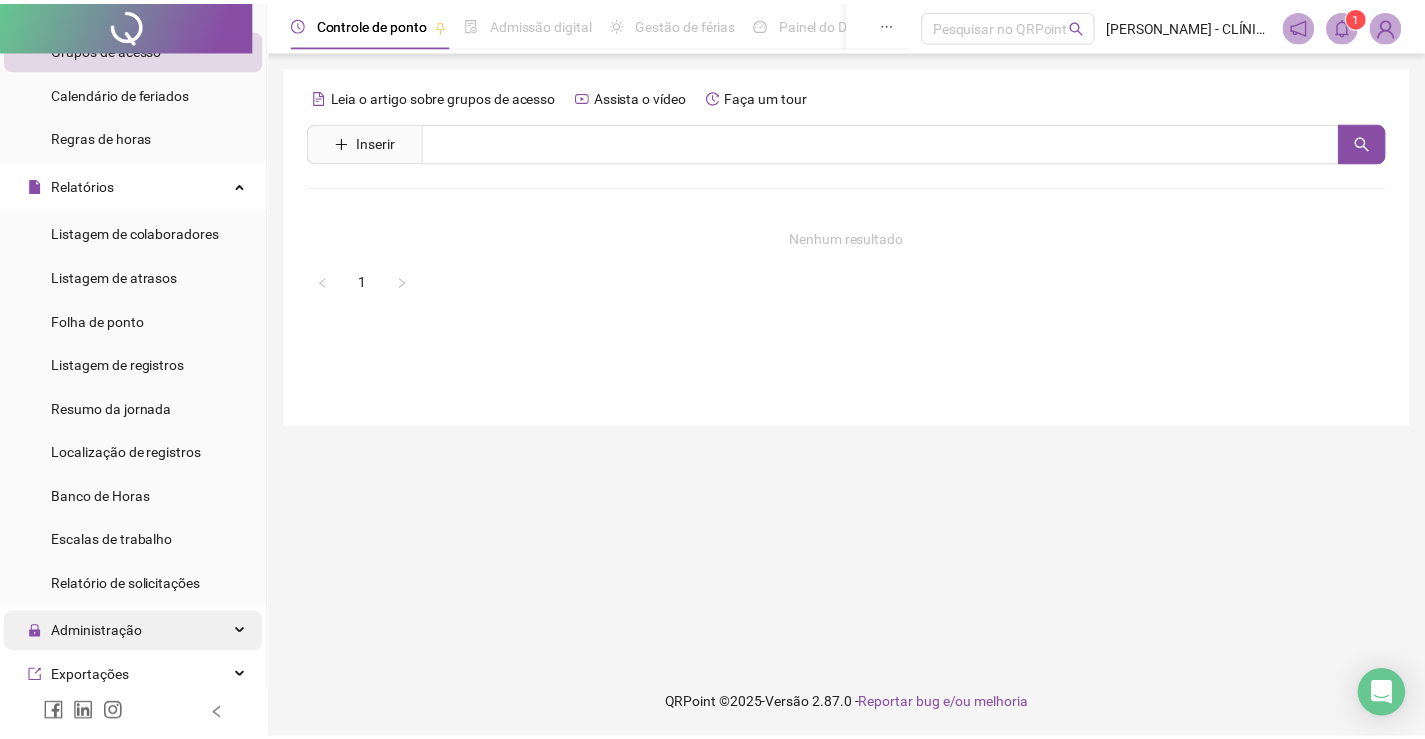 scroll, scrollTop: 163, scrollLeft: 0, axis: vertical 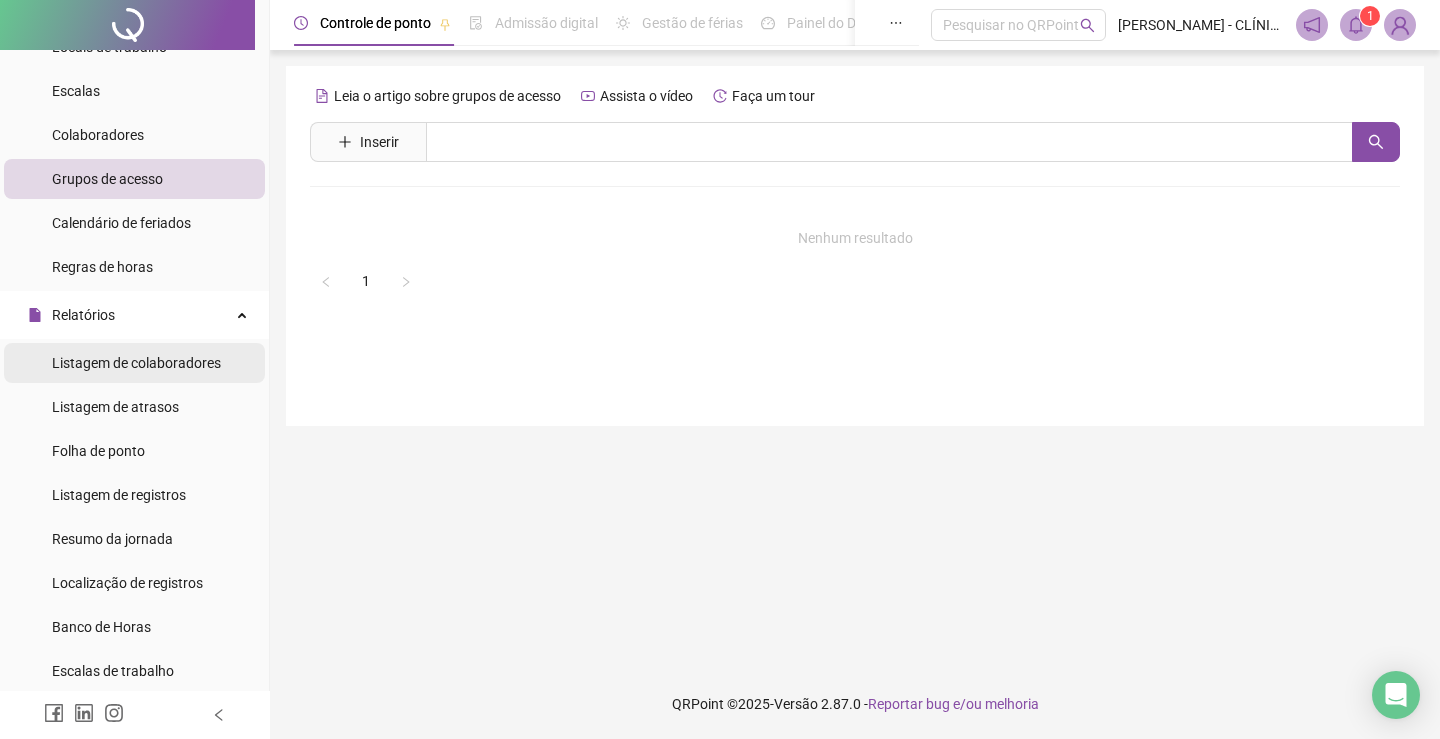 click on "Listagem de colaboradores" at bounding box center [136, 363] 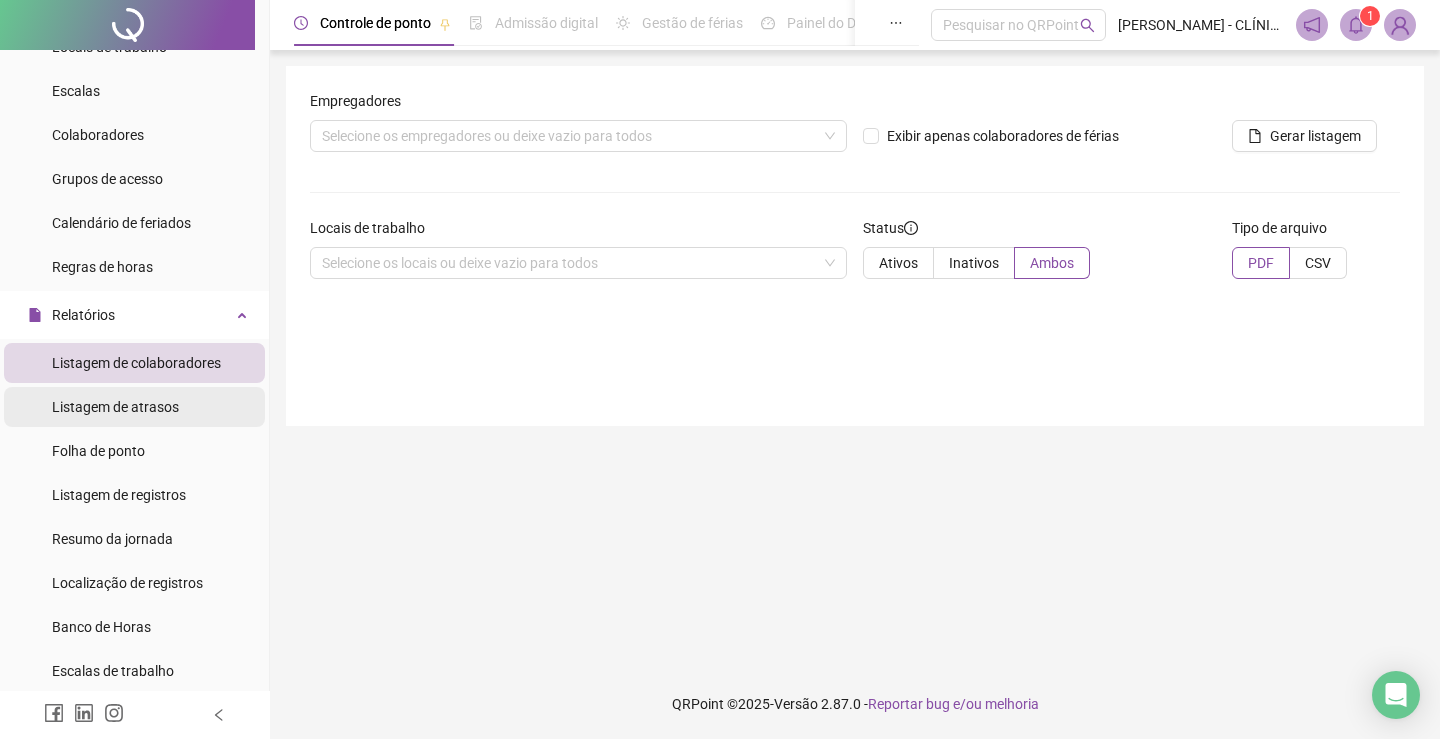 click on "Listagem de atrasos" at bounding box center (115, 407) 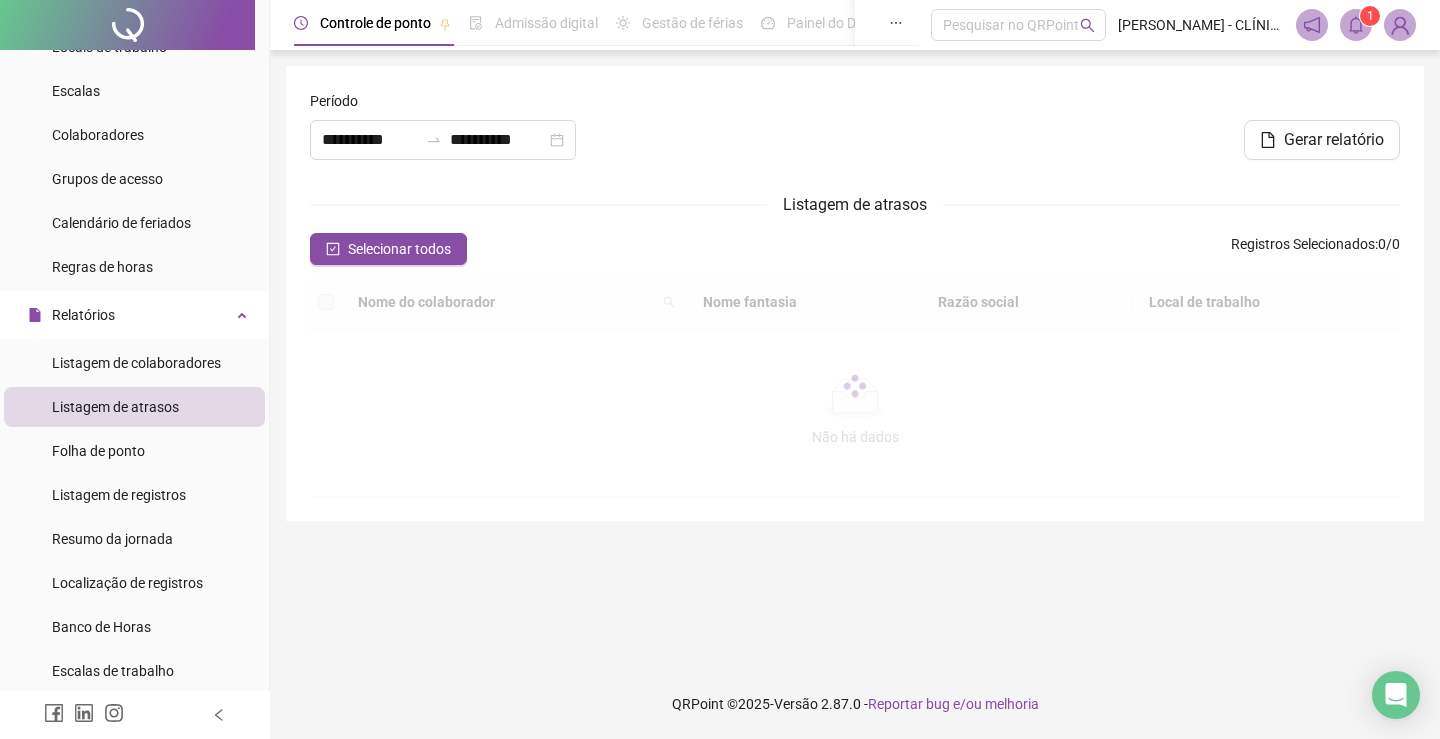 type on "**********" 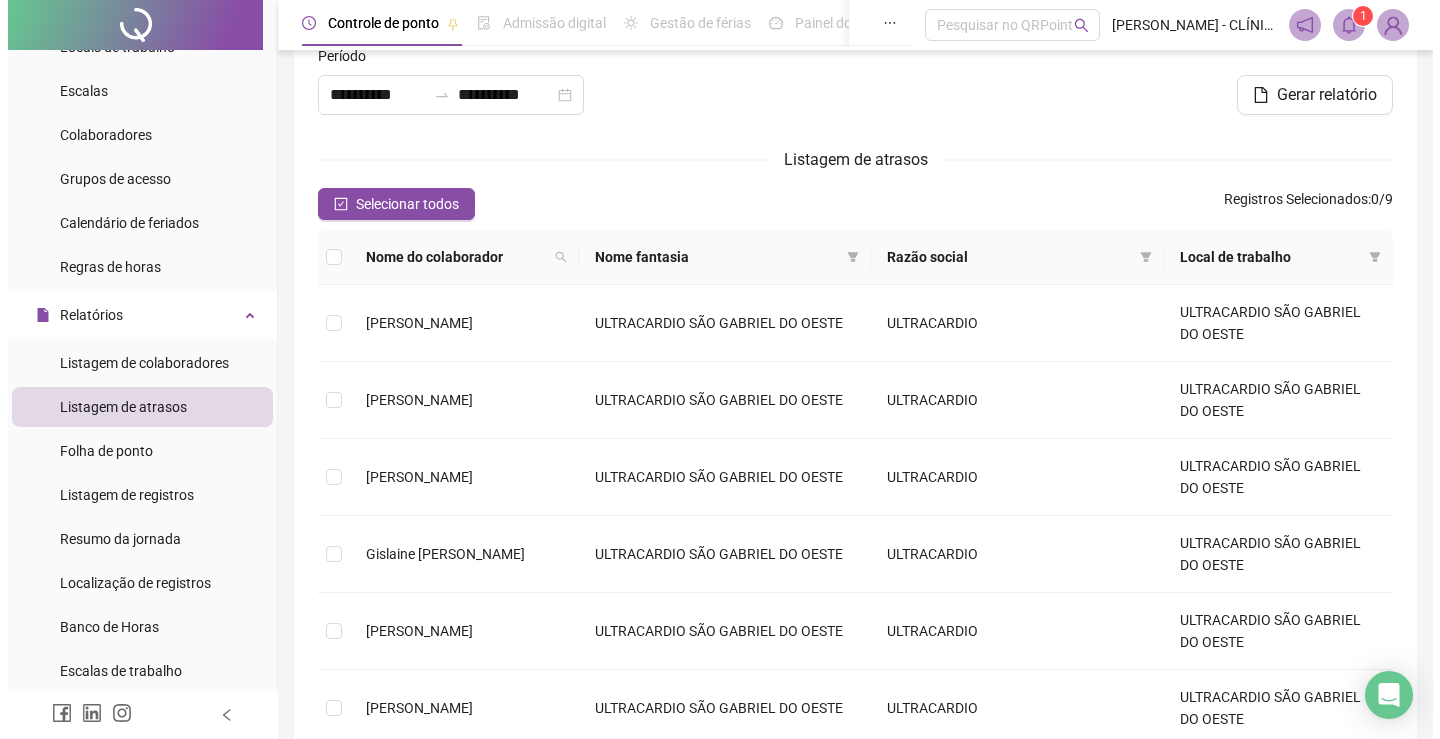 scroll, scrollTop: 0, scrollLeft: 0, axis: both 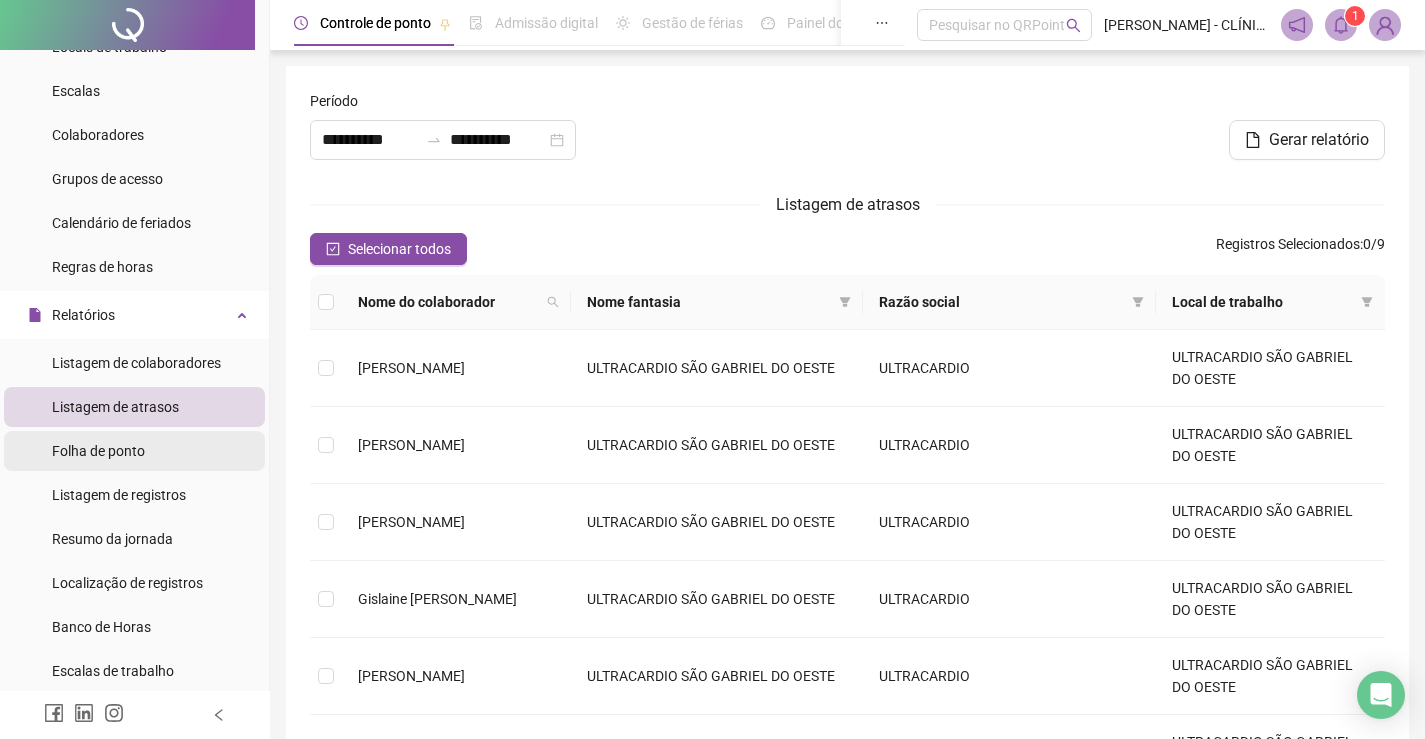 click on "Folha de ponto" at bounding box center (98, 451) 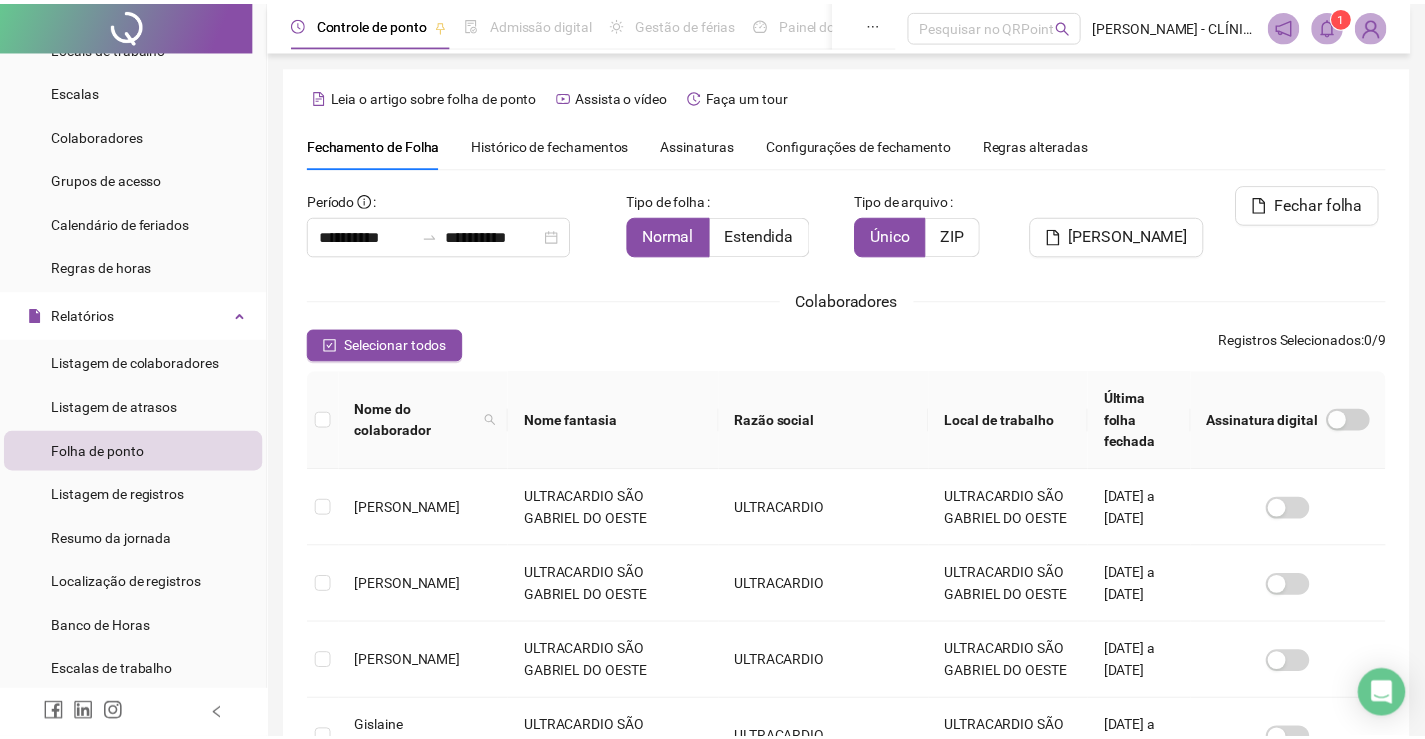 scroll, scrollTop: 40, scrollLeft: 0, axis: vertical 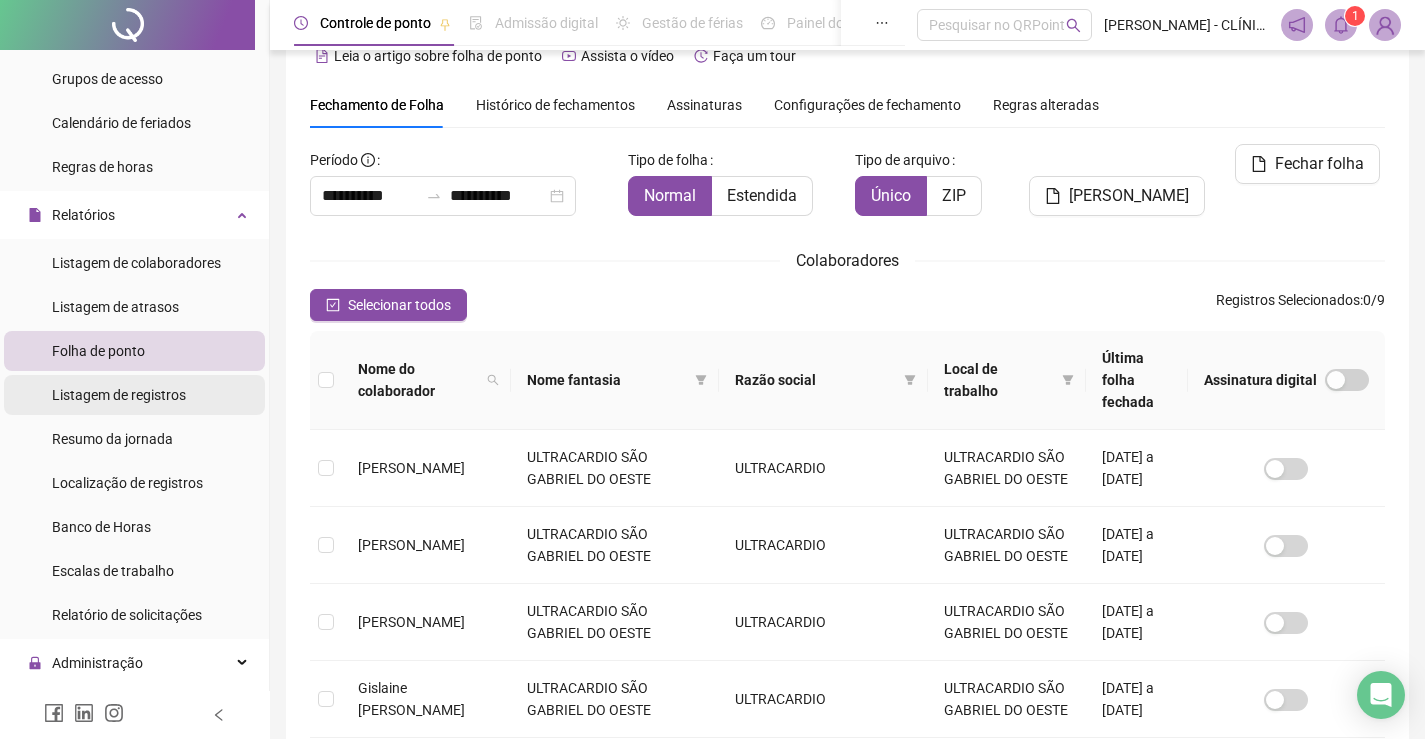 click on "Listagem de registros" at bounding box center [119, 395] 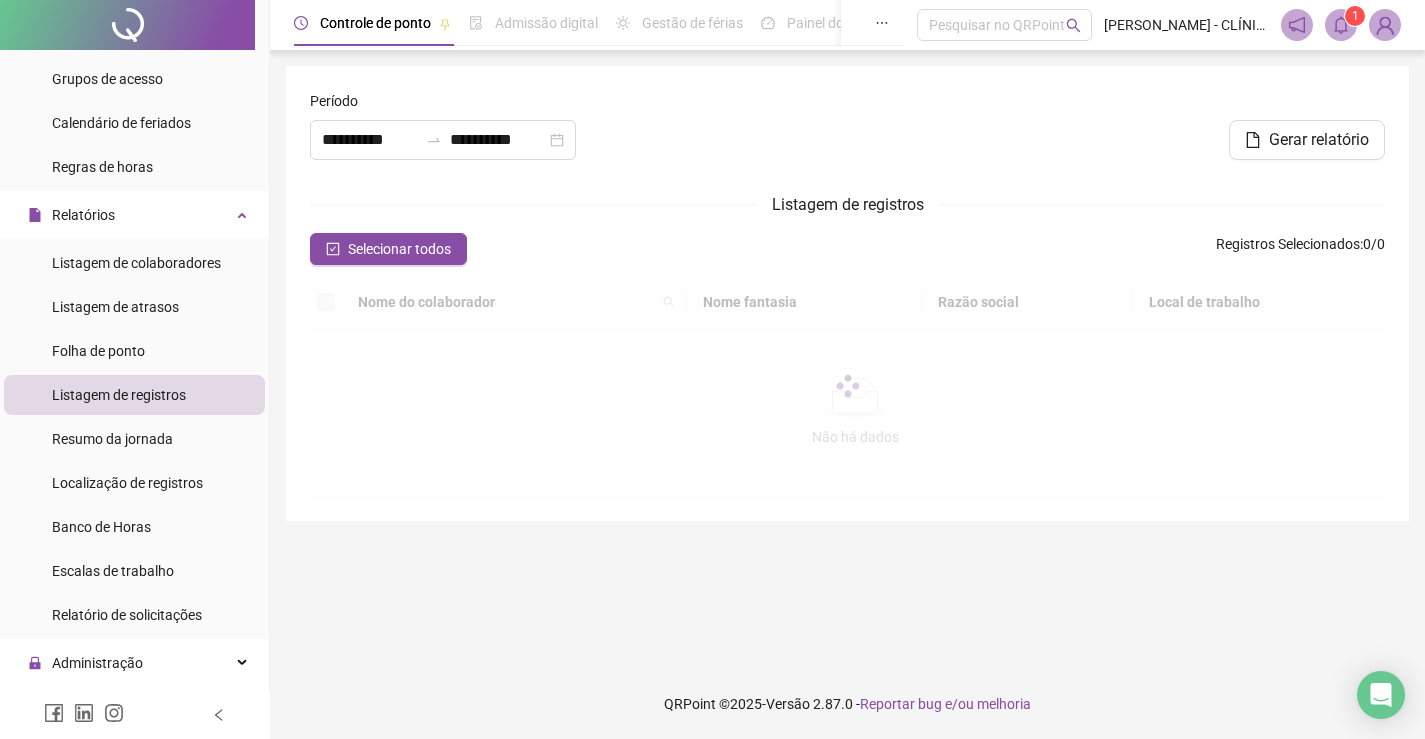 scroll, scrollTop: 0, scrollLeft: 0, axis: both 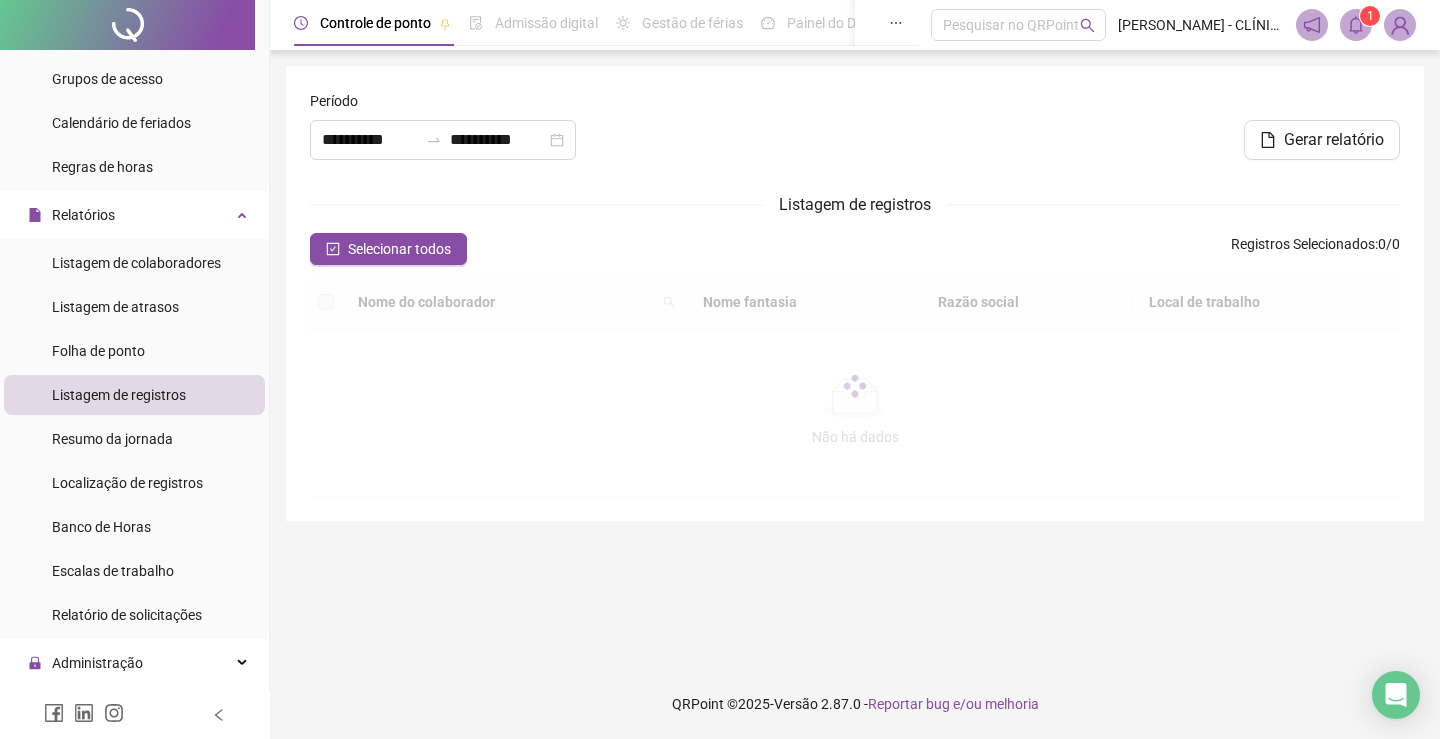 type on "**********" 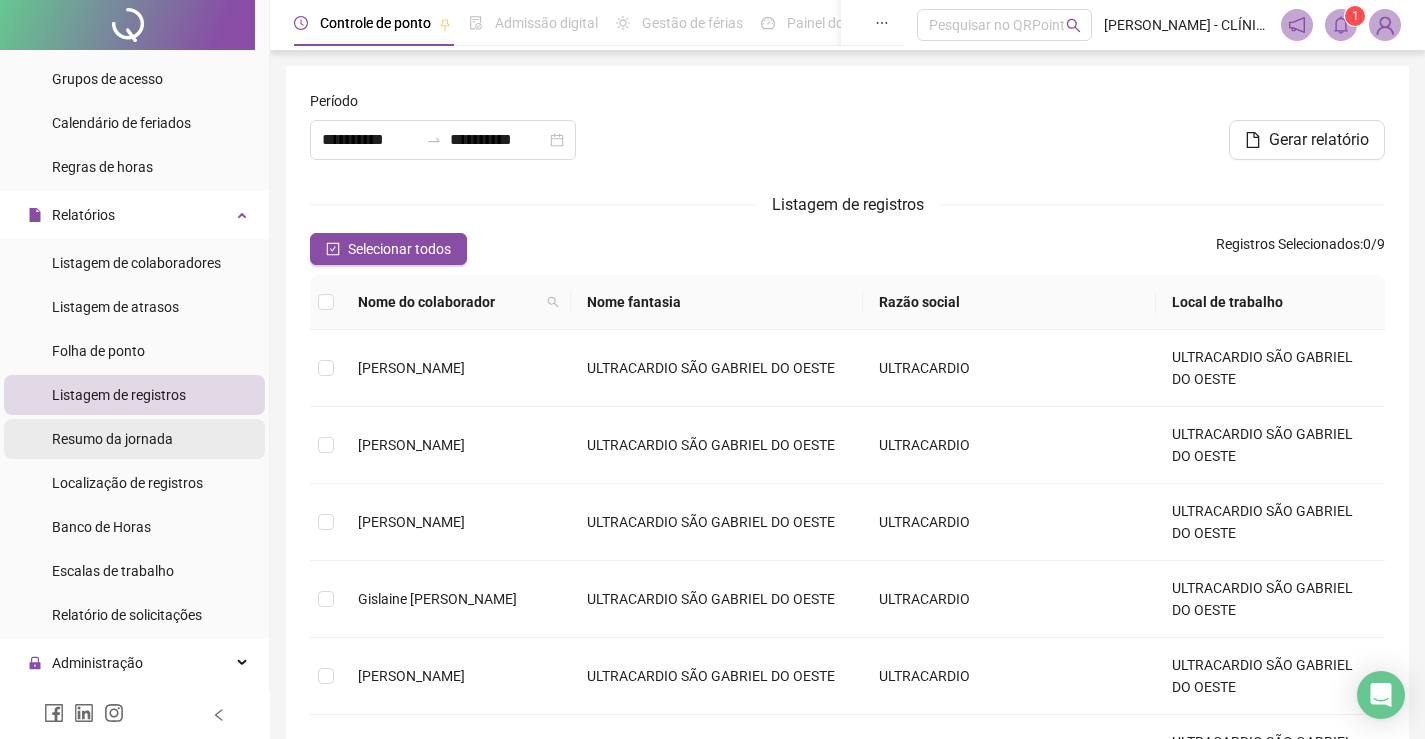 click on "Resumo da jornada" at bounding box center [112, 439] 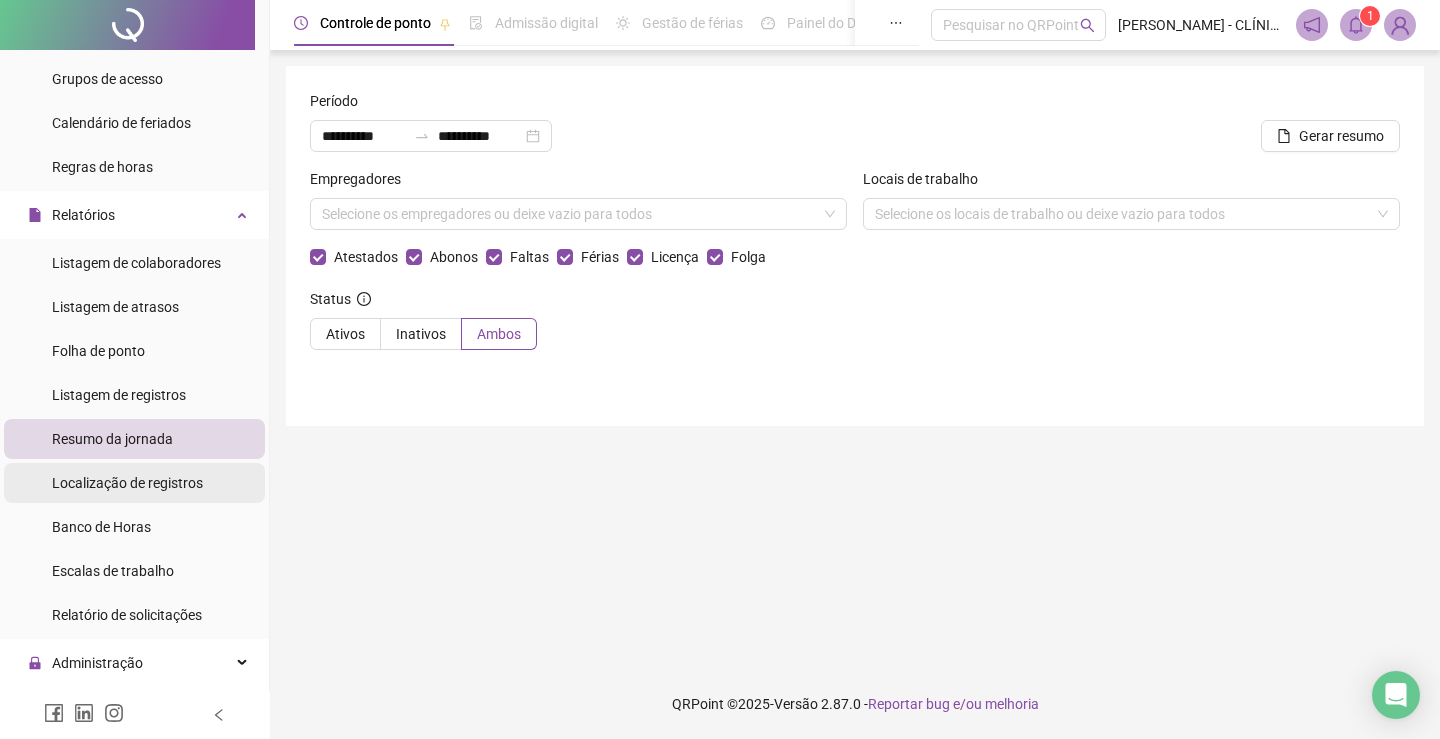 click on "Localização de registros" at bounding box center (127, 483) 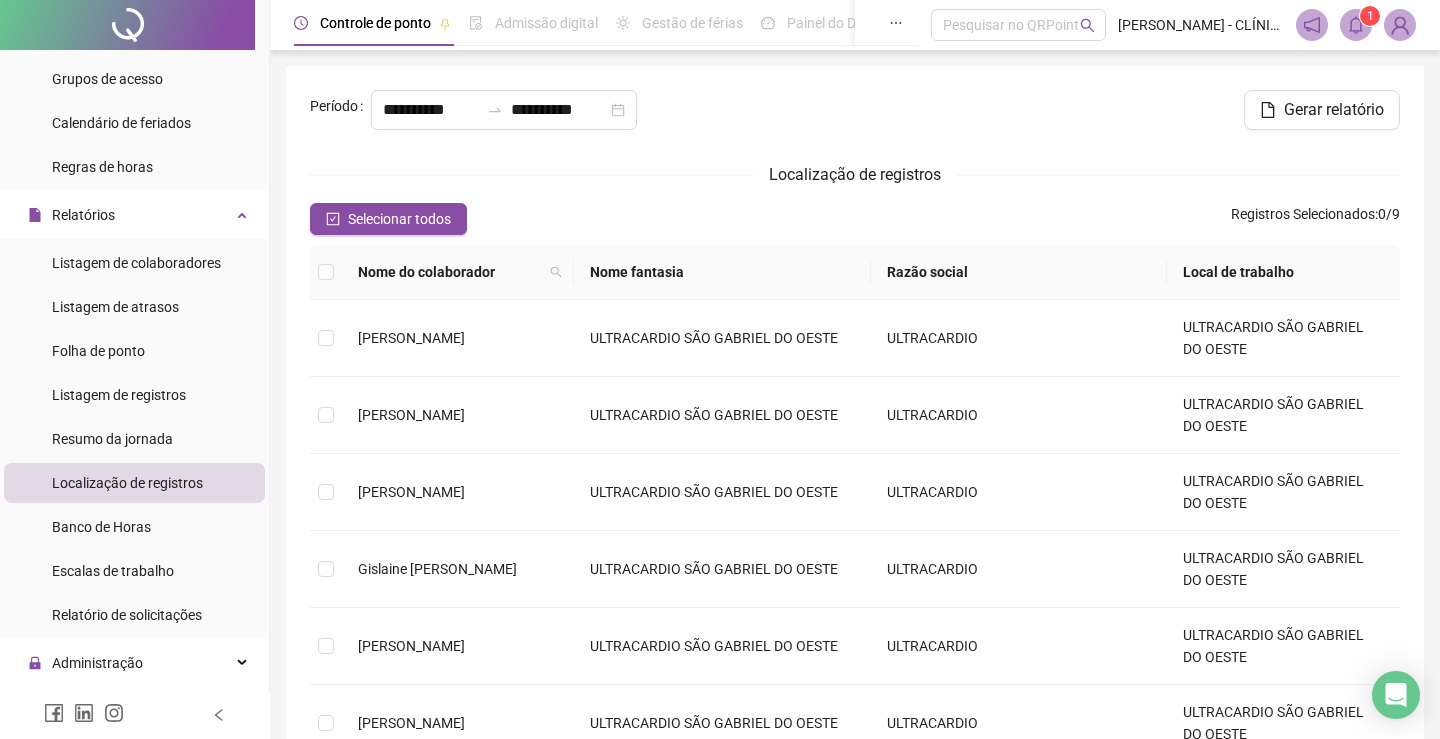 type on "**********" 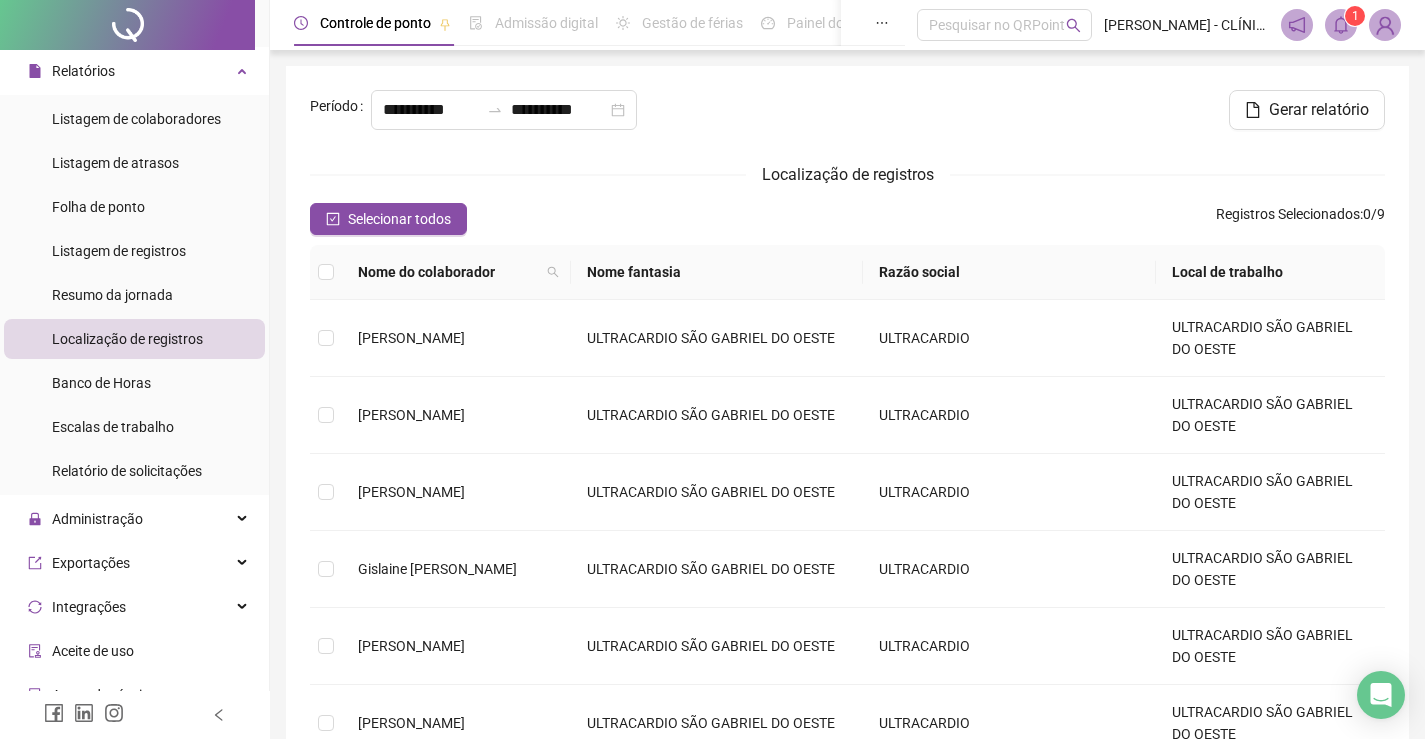 scroll, scrollTop: 463, scrollLeft: 0, axis: vertical 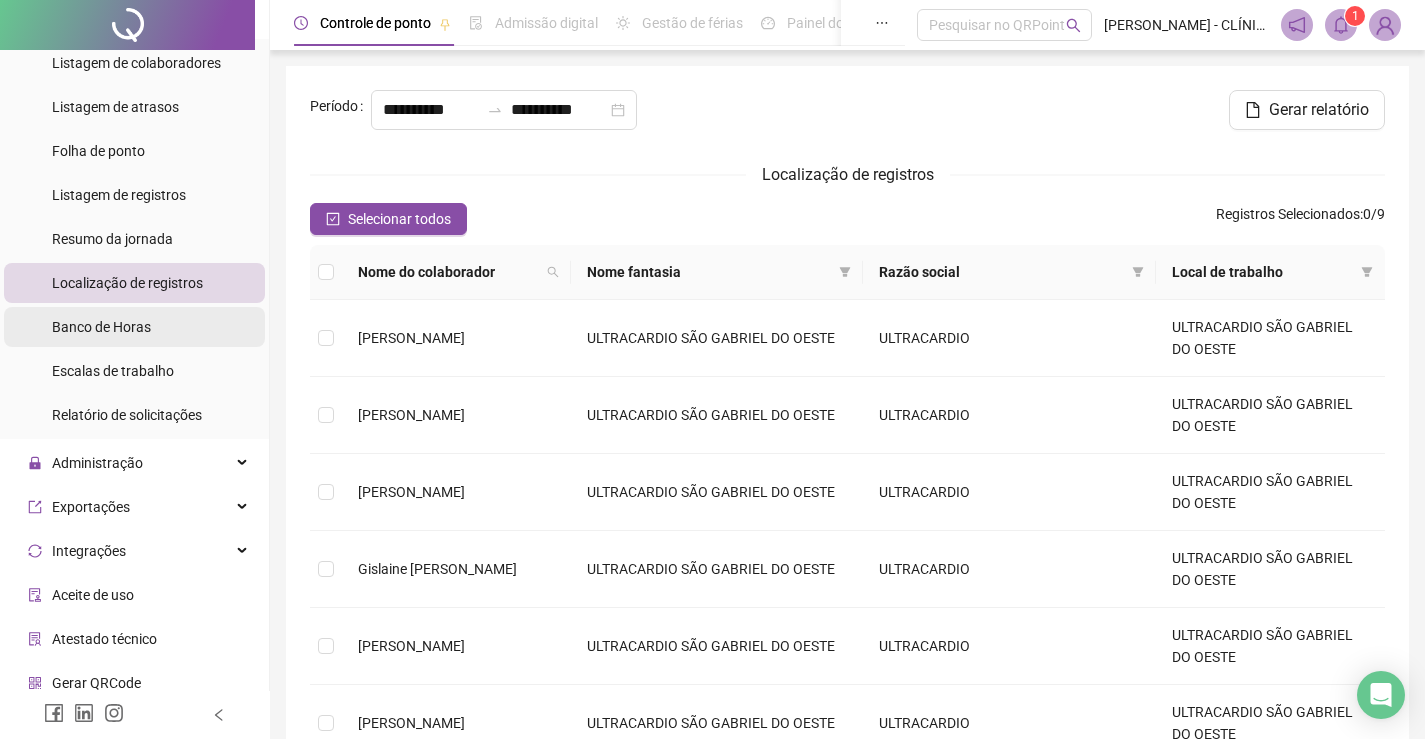 click on "Banco de Horas" at bounding box center [134, 327] 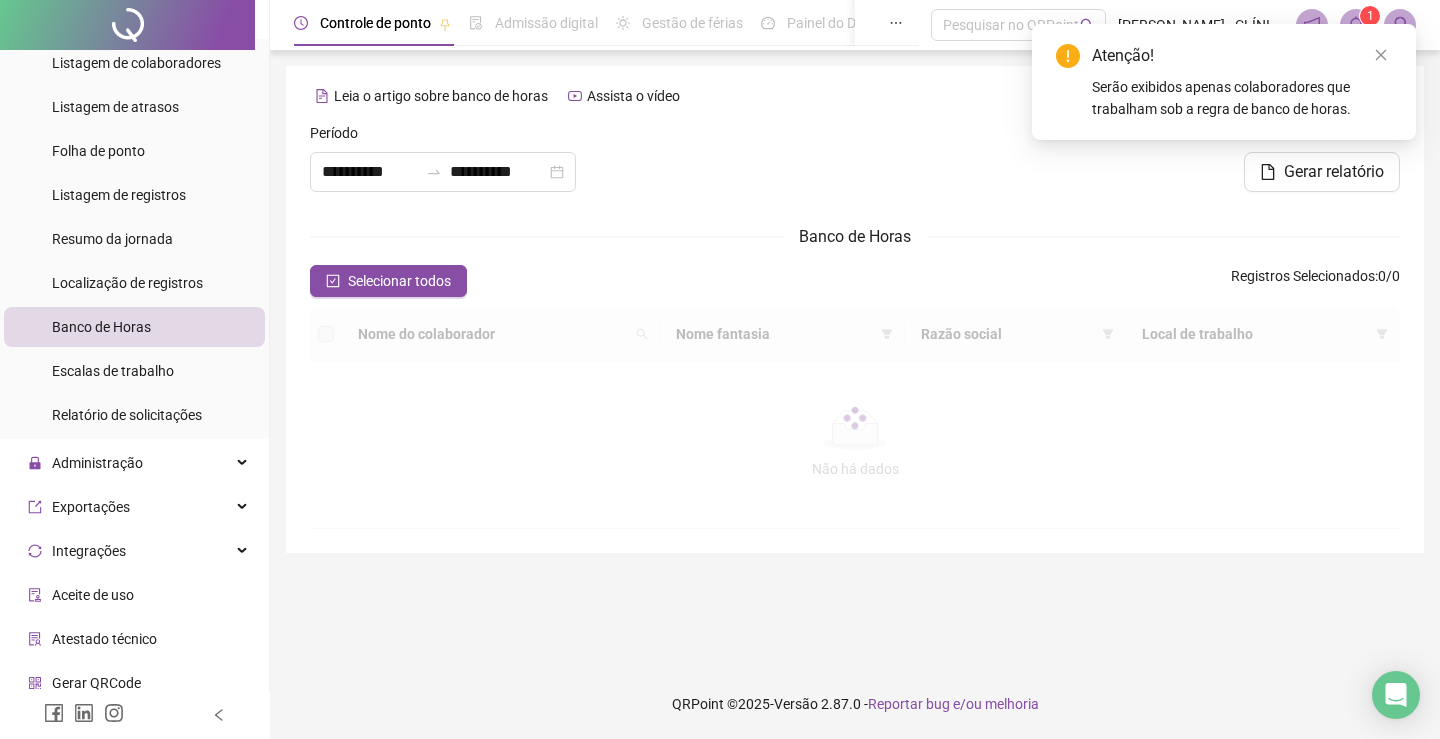 type on "**********" 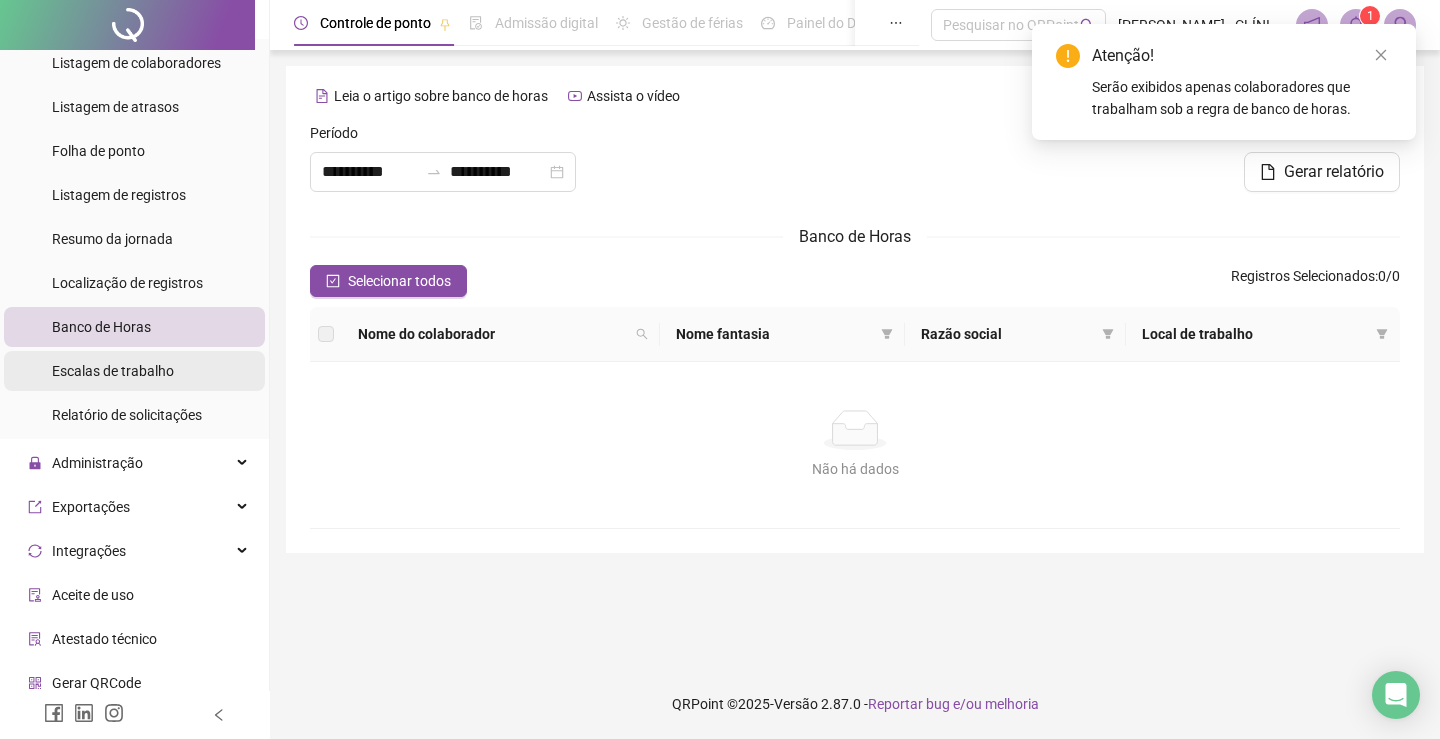 click on "Escalas de trabalho" at bounding box center [134, 371] 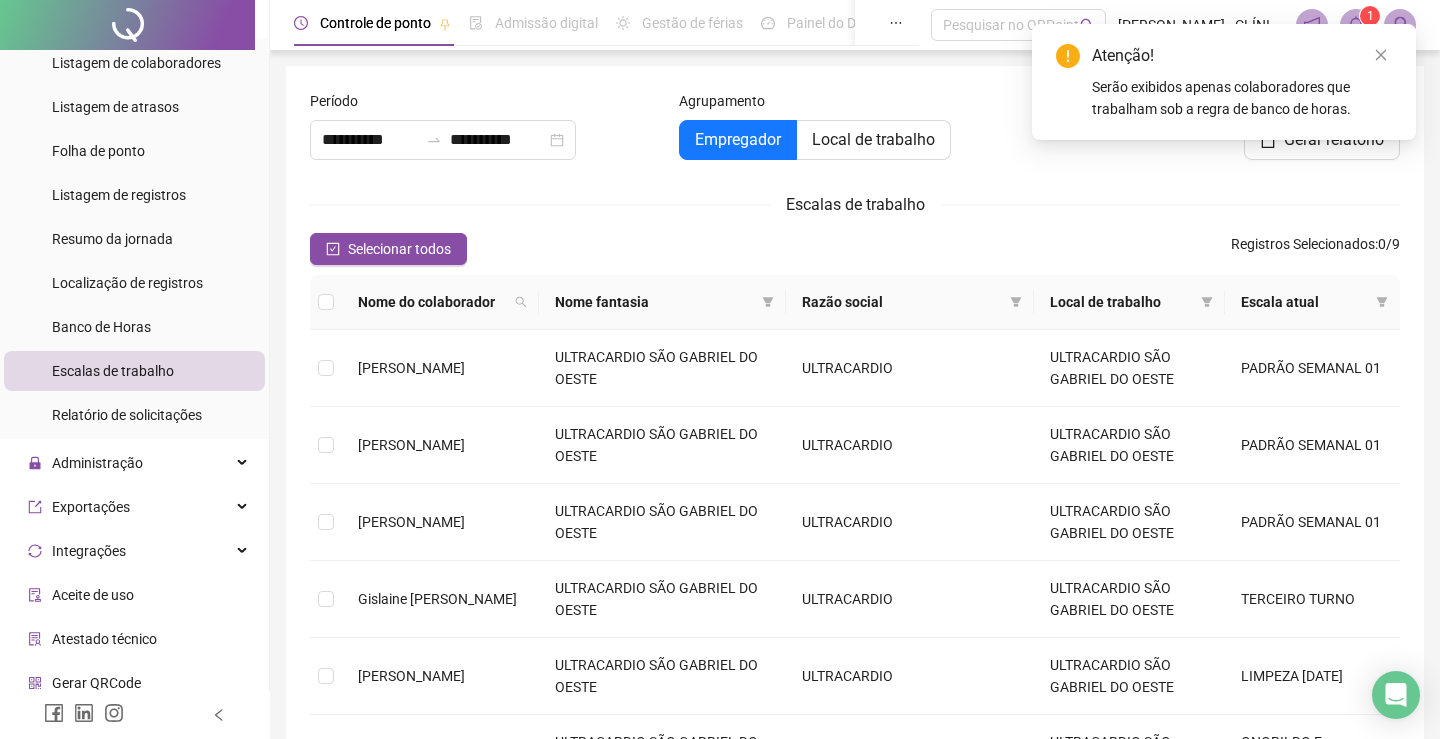 type on "**********" 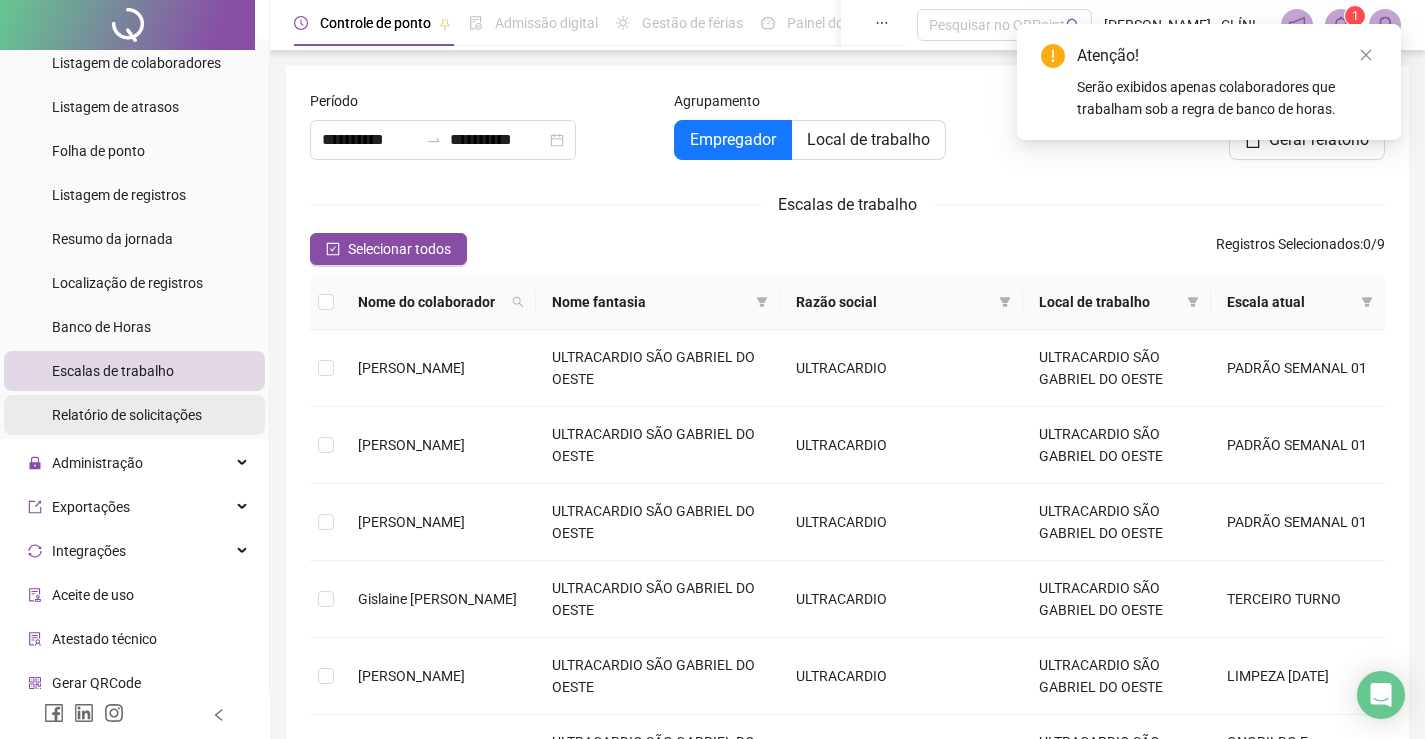 click on "Relatório de solicitações" at bounding box center (127, 415) 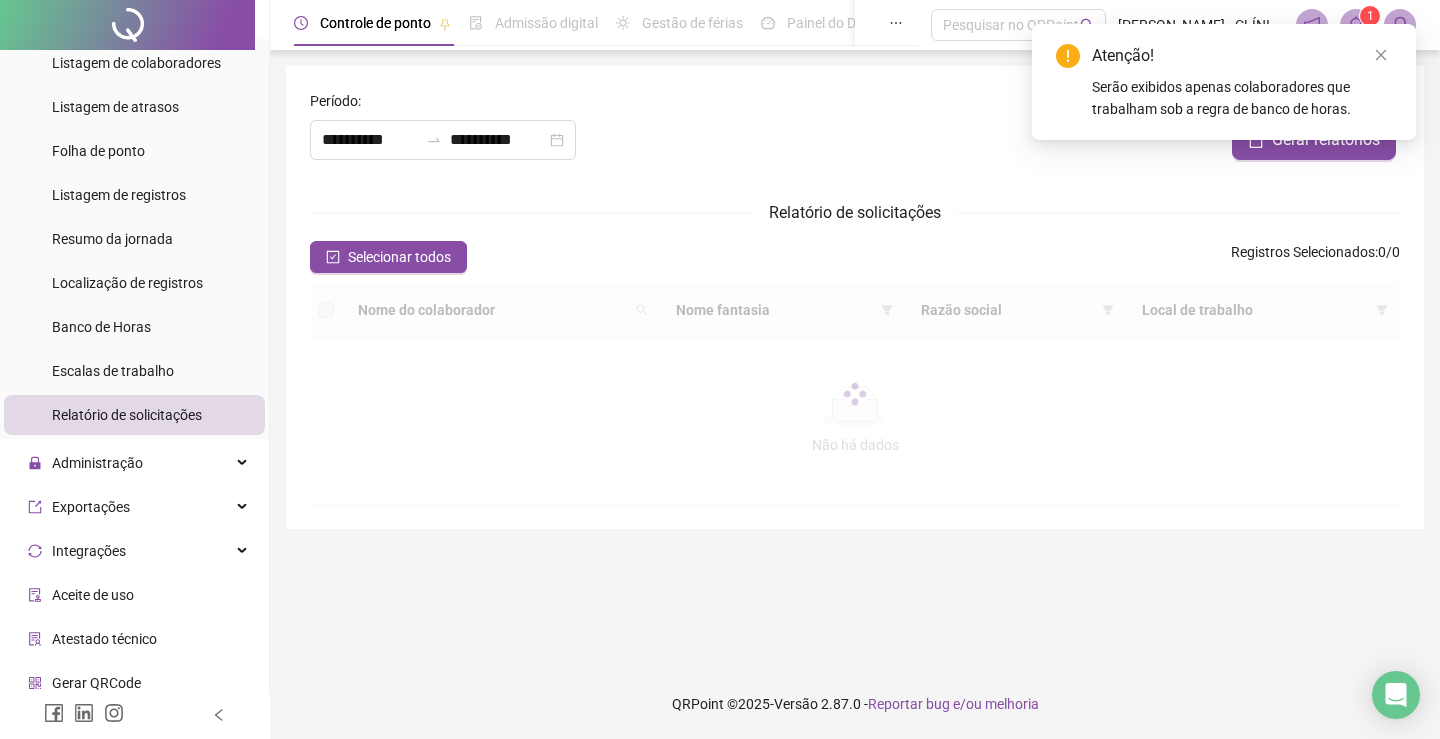 type on "**********" 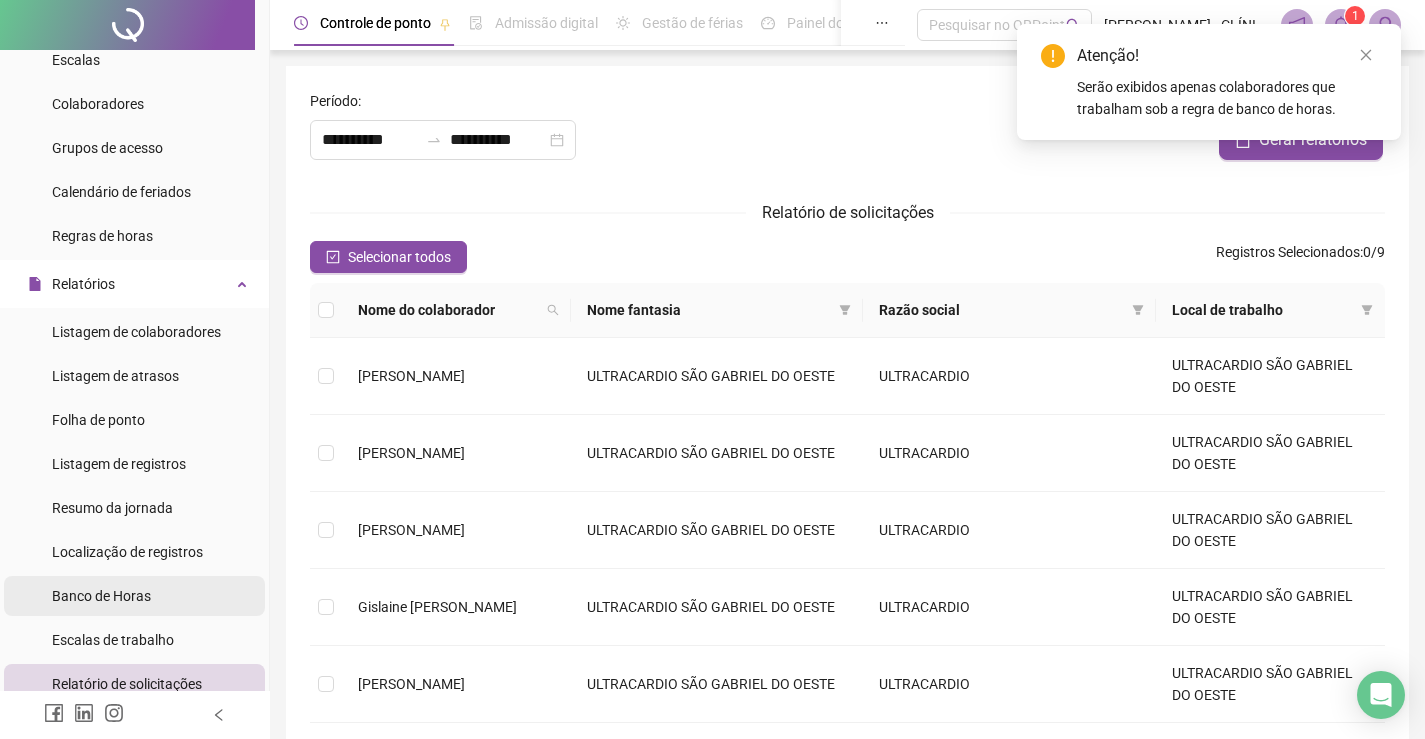 scroll, scrollTop: 0, scrollLeft: 0, axis: both 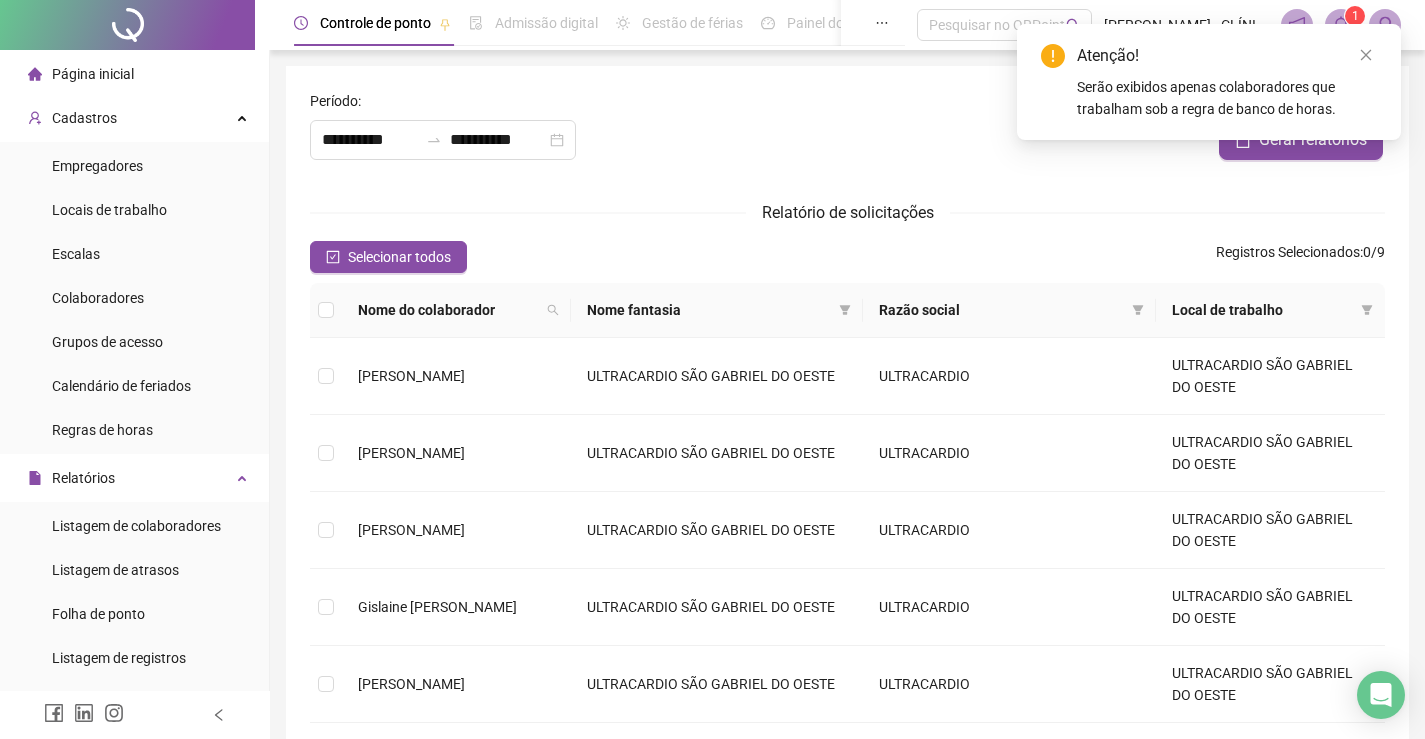 click on "Página inicial" at bounding box center (93, 74) 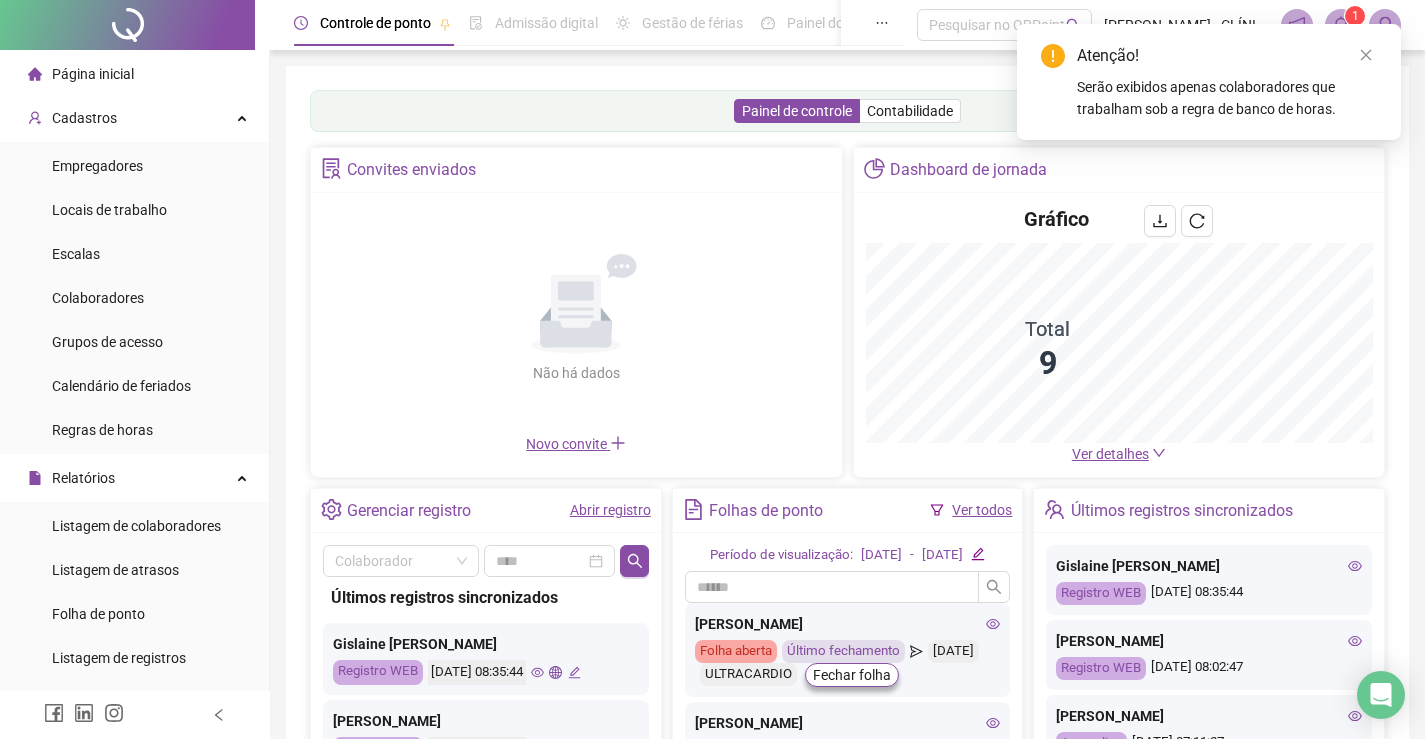 click on "Ver detalhes" at bounding box center (1110, 454) 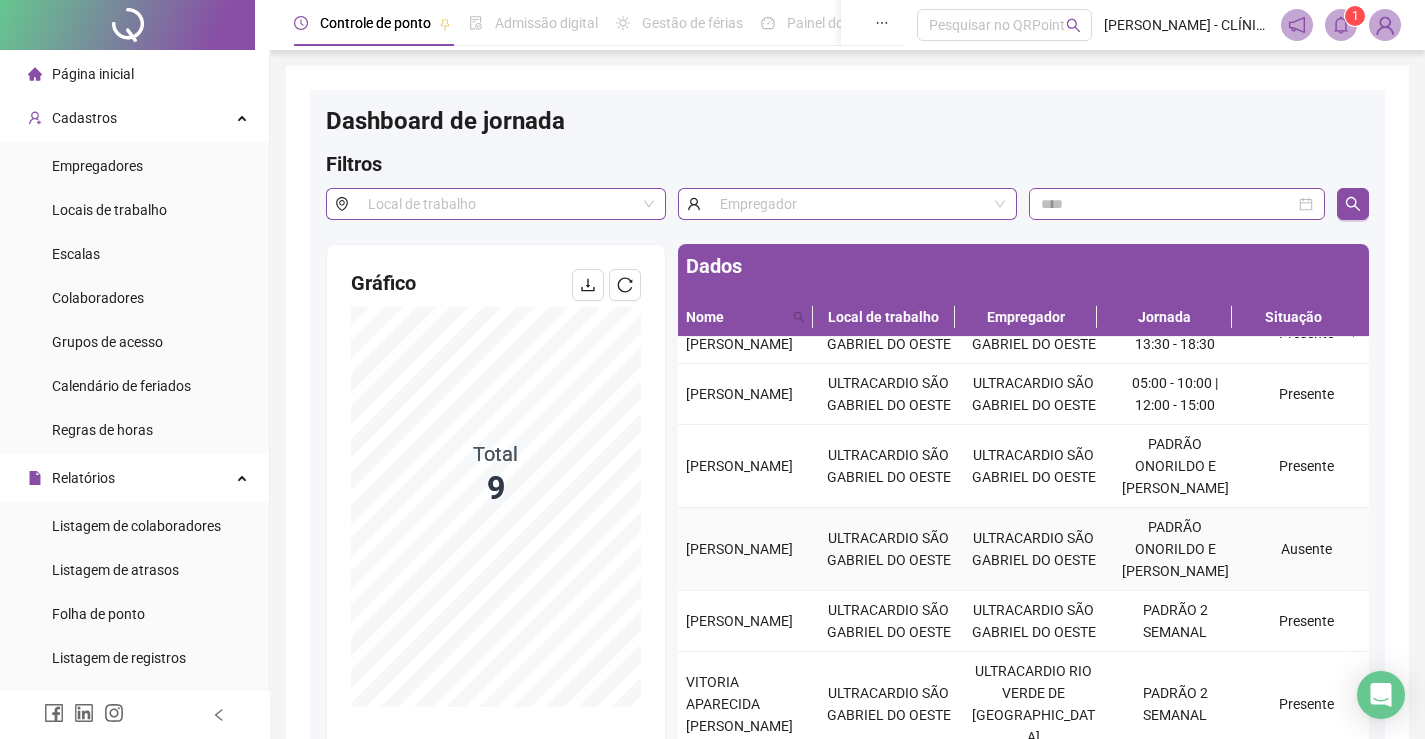 scroll, scrollTop: 261, scrollLeft: 0, axis: vertical 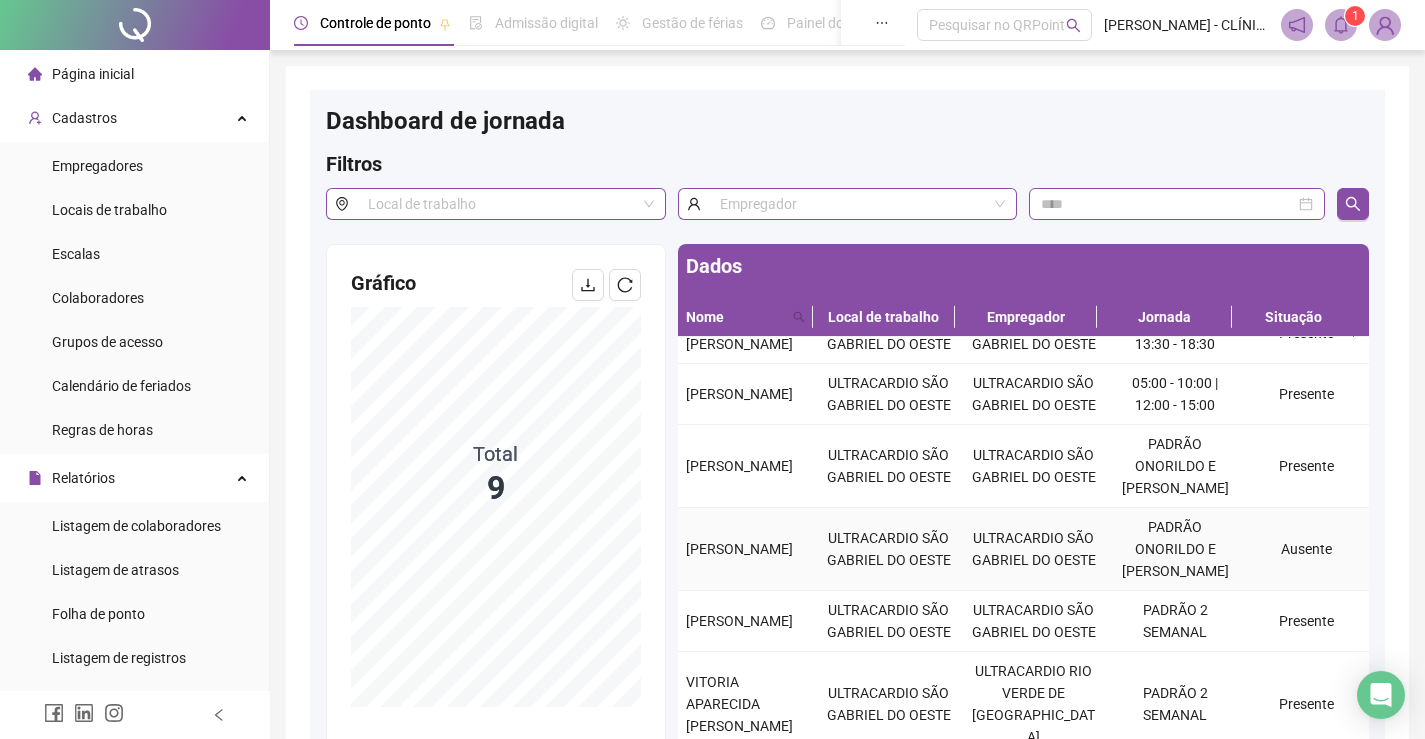 click on "[PERSON_NAME]" at bounding box center (739, 549) 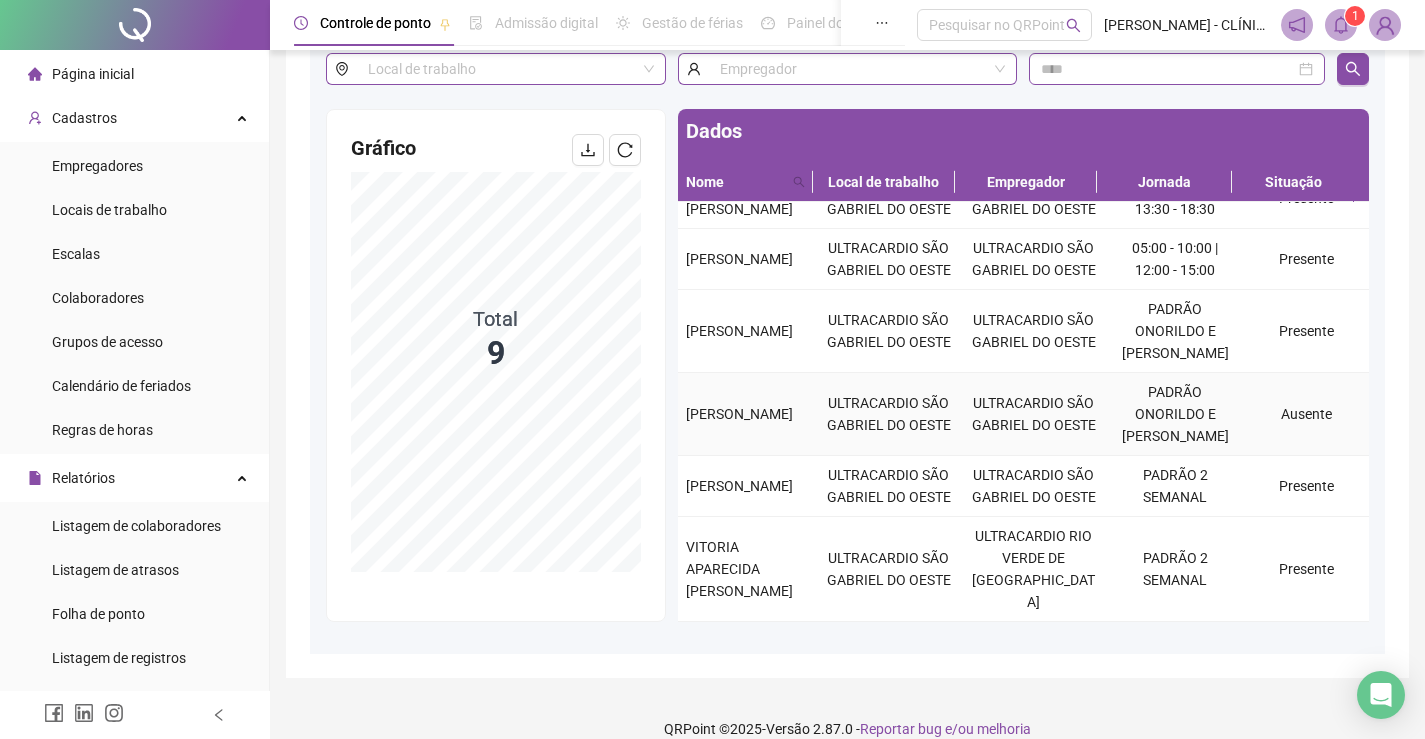 scroll, scrollTop: 160, scrollLeft: 0, axis: vertical 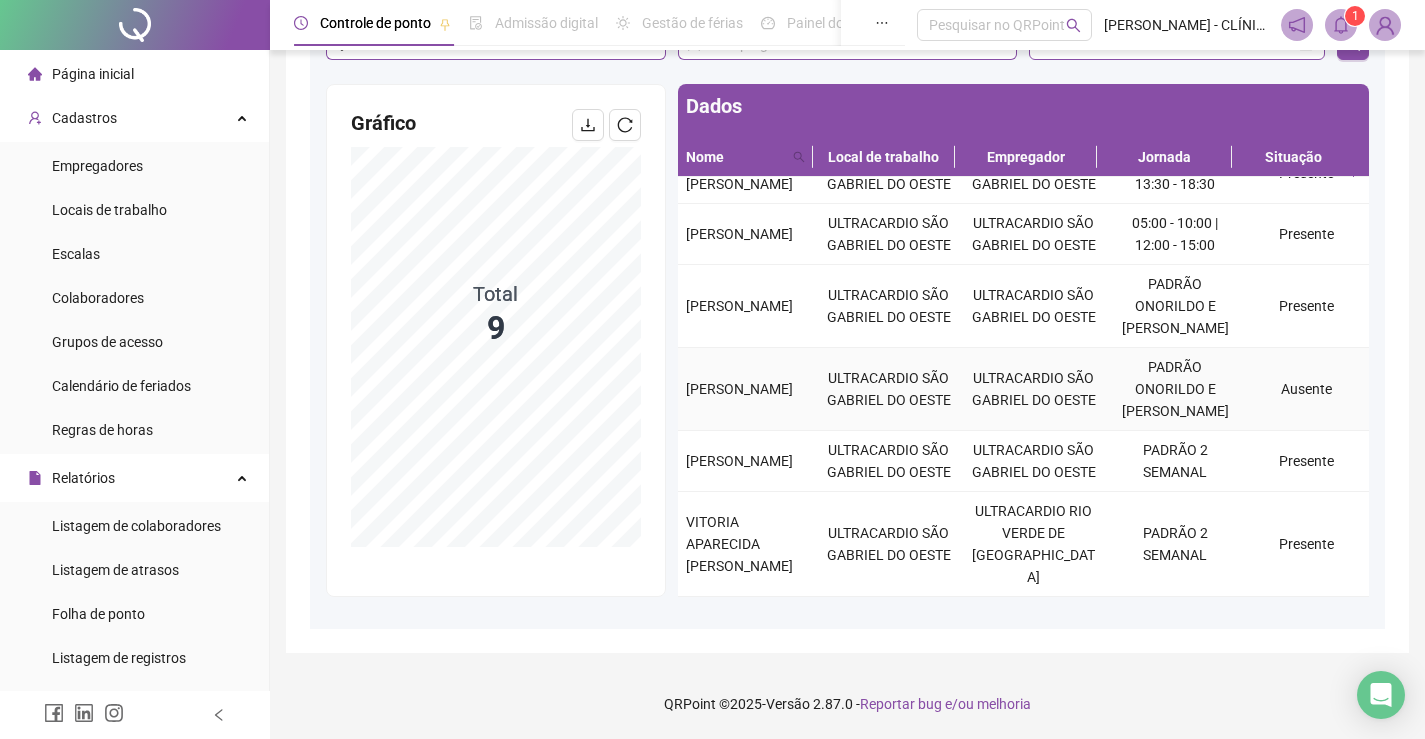 click on "[PERSON_NAME]" at bounding box center [739, 389] 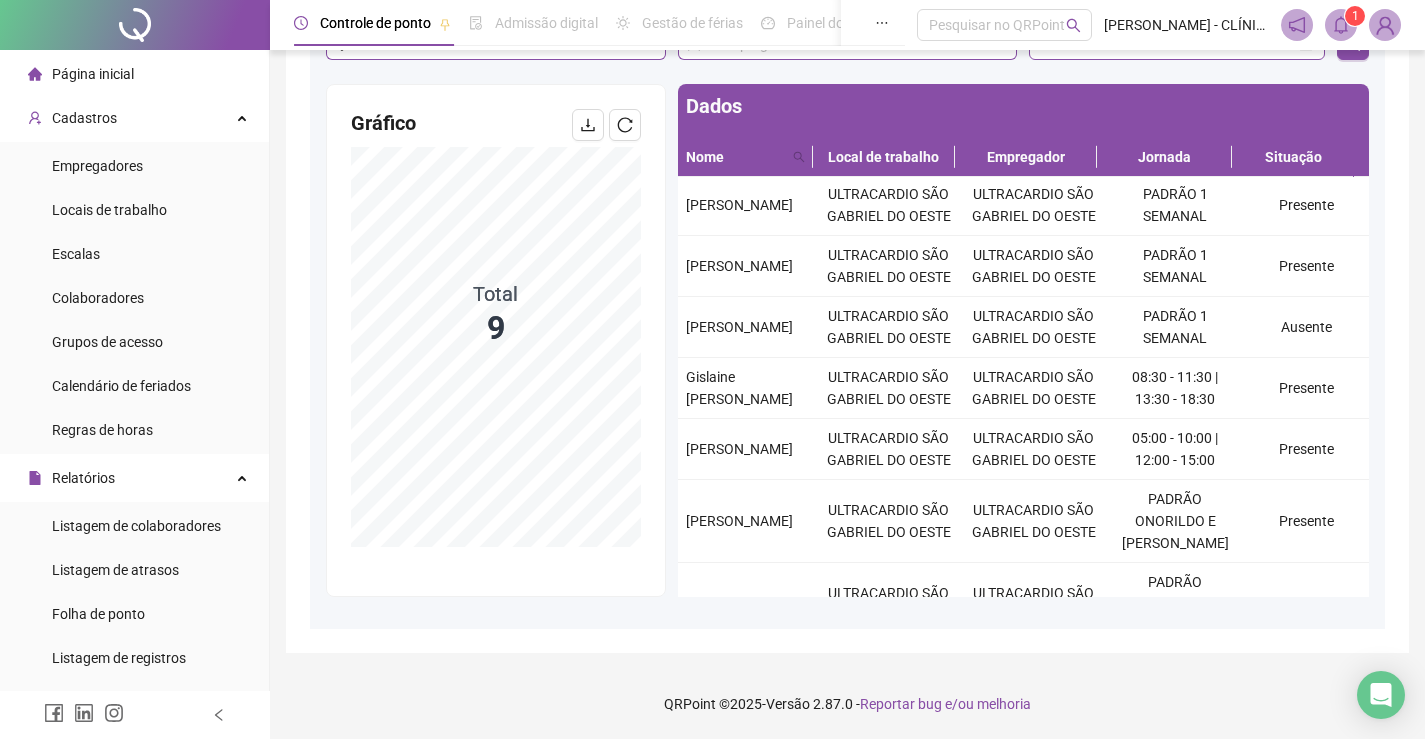 scroll, scrollTop: 0, scrollLeft: 0, axis: both 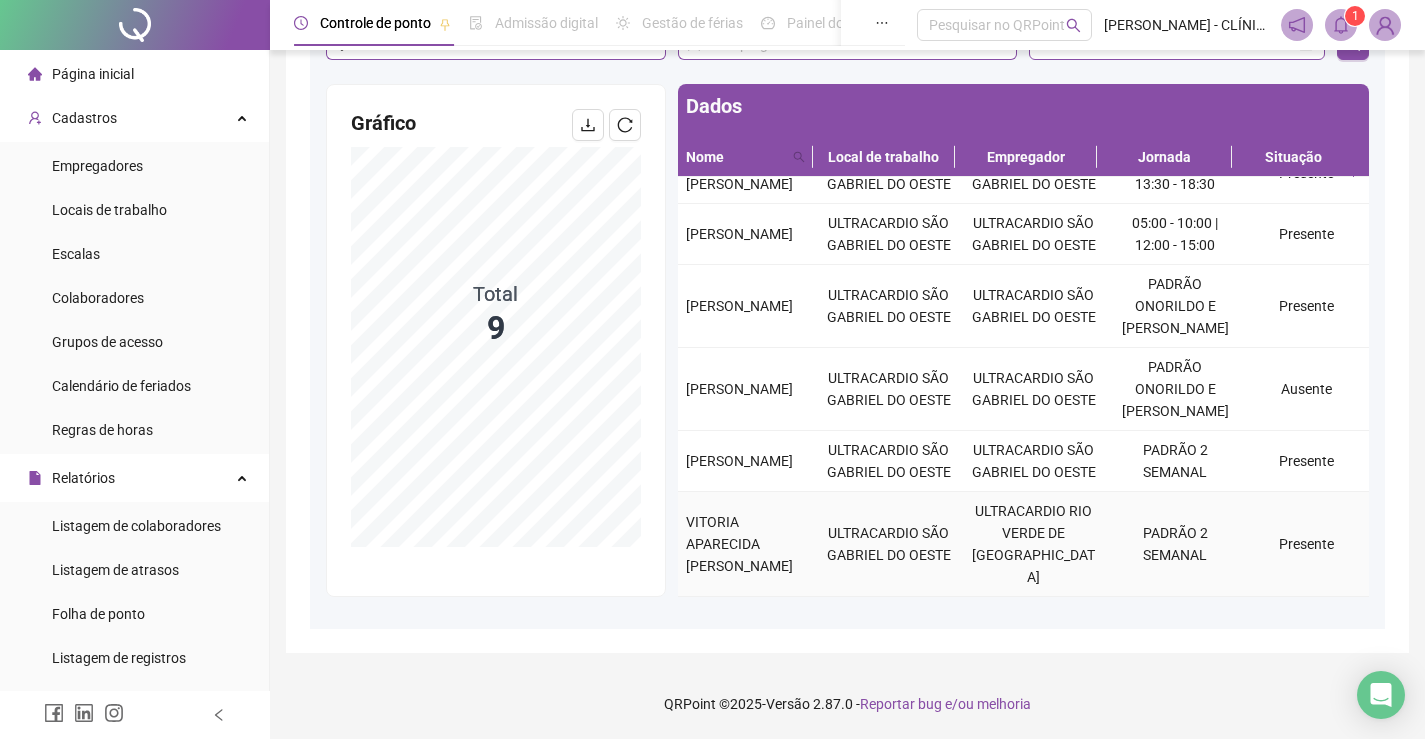 click on "VITORIA APARECIDA [PERSON_NAME]" at bounding box center [739, 544] 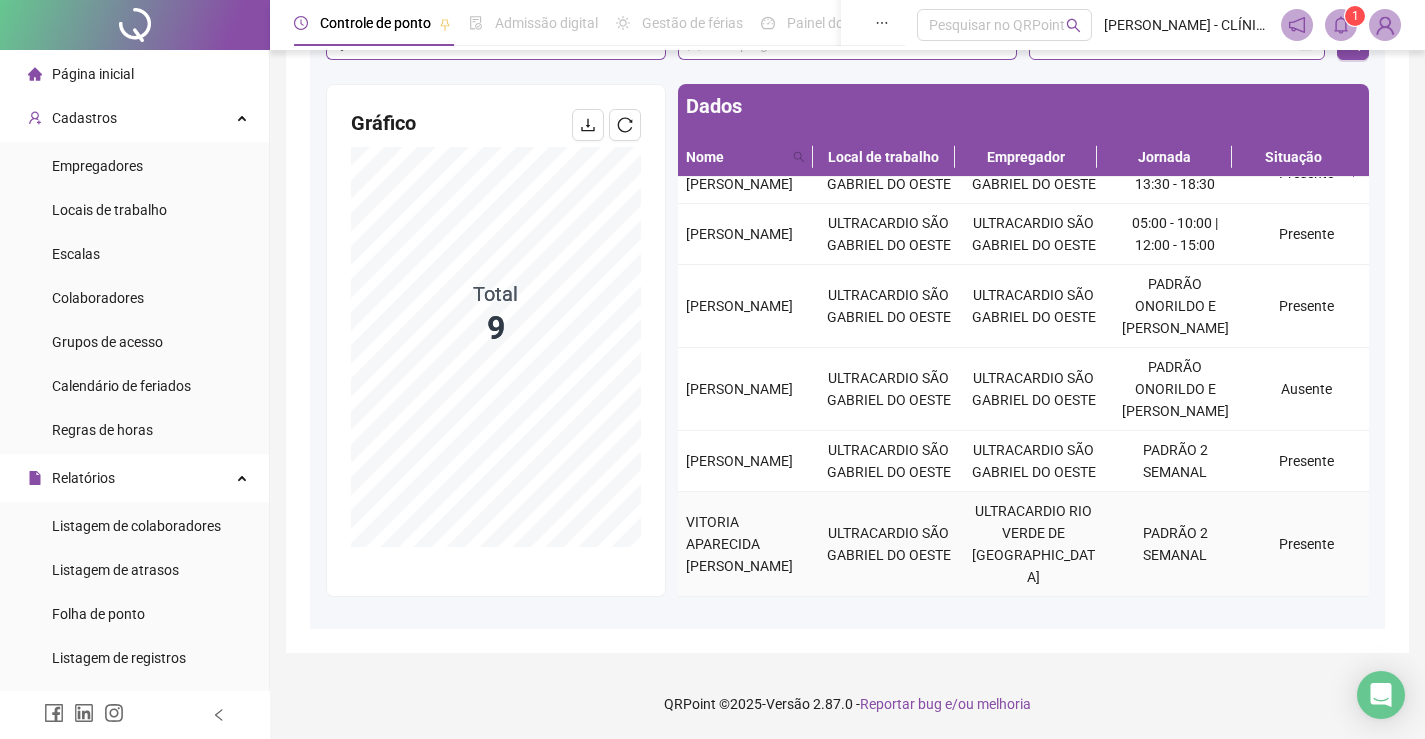 click on "VITORIA APARECIDA [PERSON_NAME]" at bounding box center (739, 544) 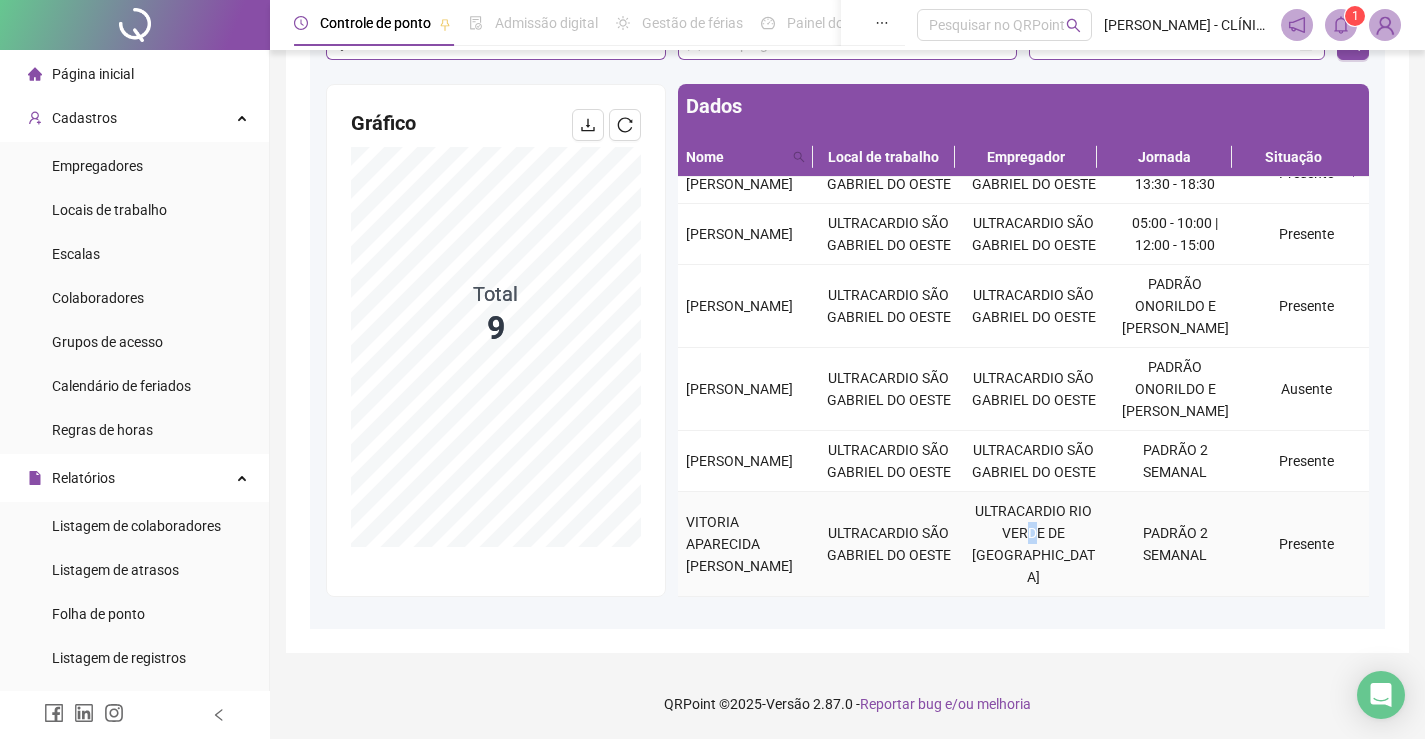 click on "ULTRACARDIO RIO VERDE DE [GEOGRAPHIC_DATA]" at bounding box center (1033, 544) 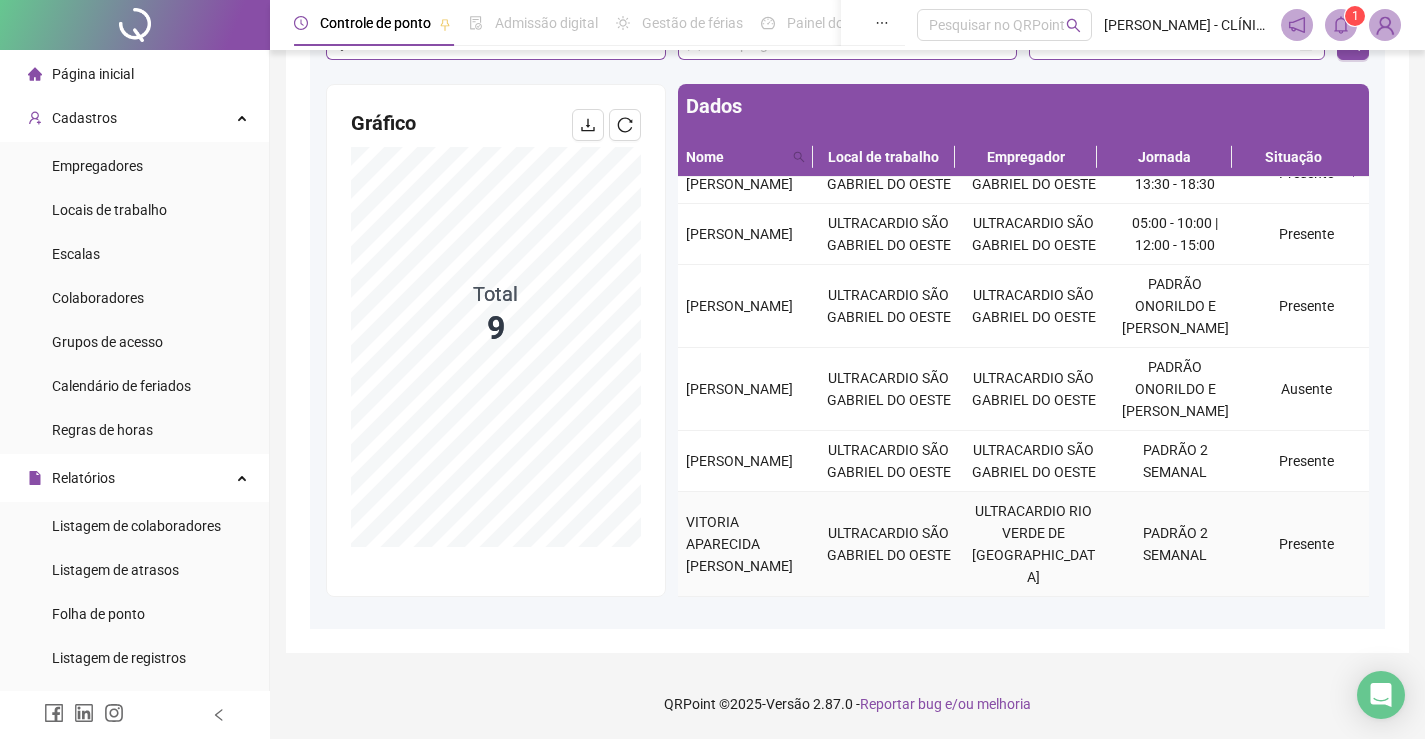 click on "ULTRACARDIO RIO VERDE DE [GEOGRAPHIC_DATA]" at bounding box center (1033, 544) 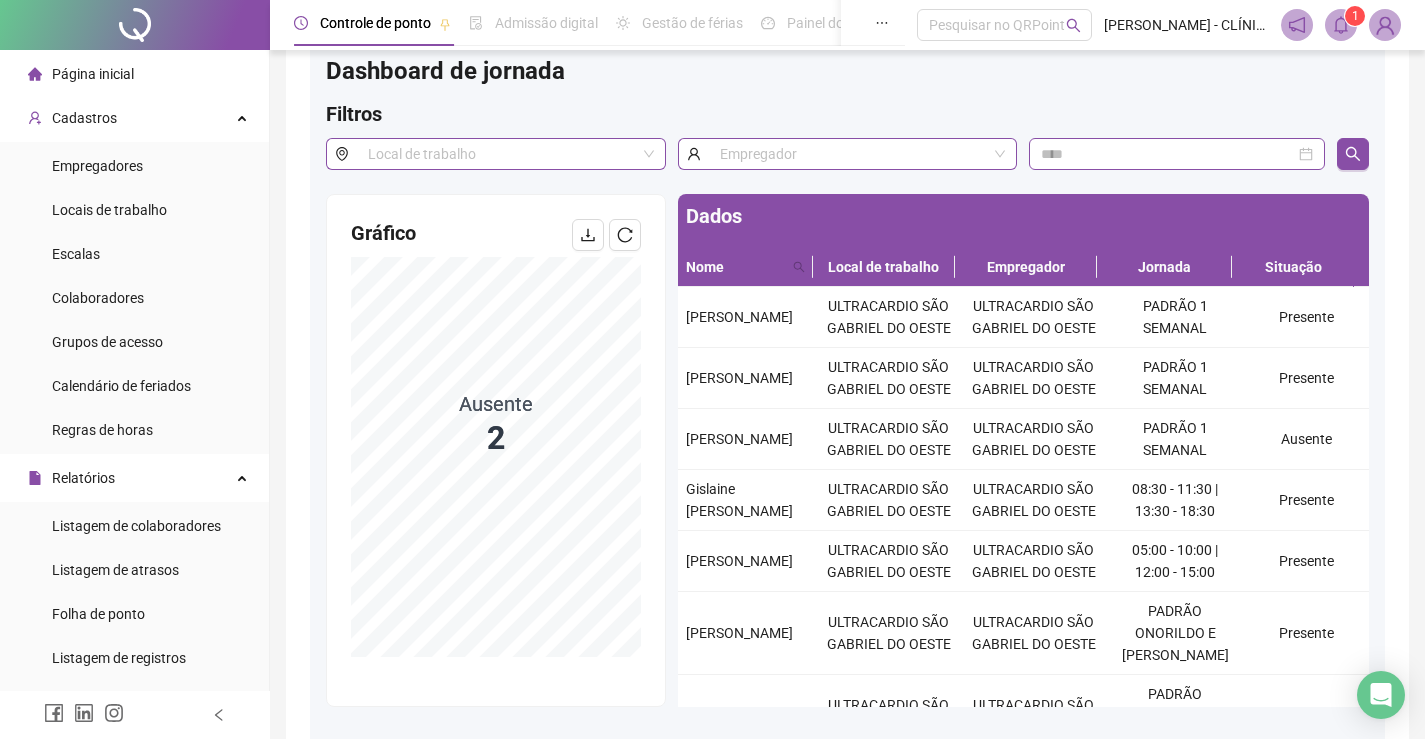 scroll, scrollTop: 0, scrollLeft: 0, axis: both 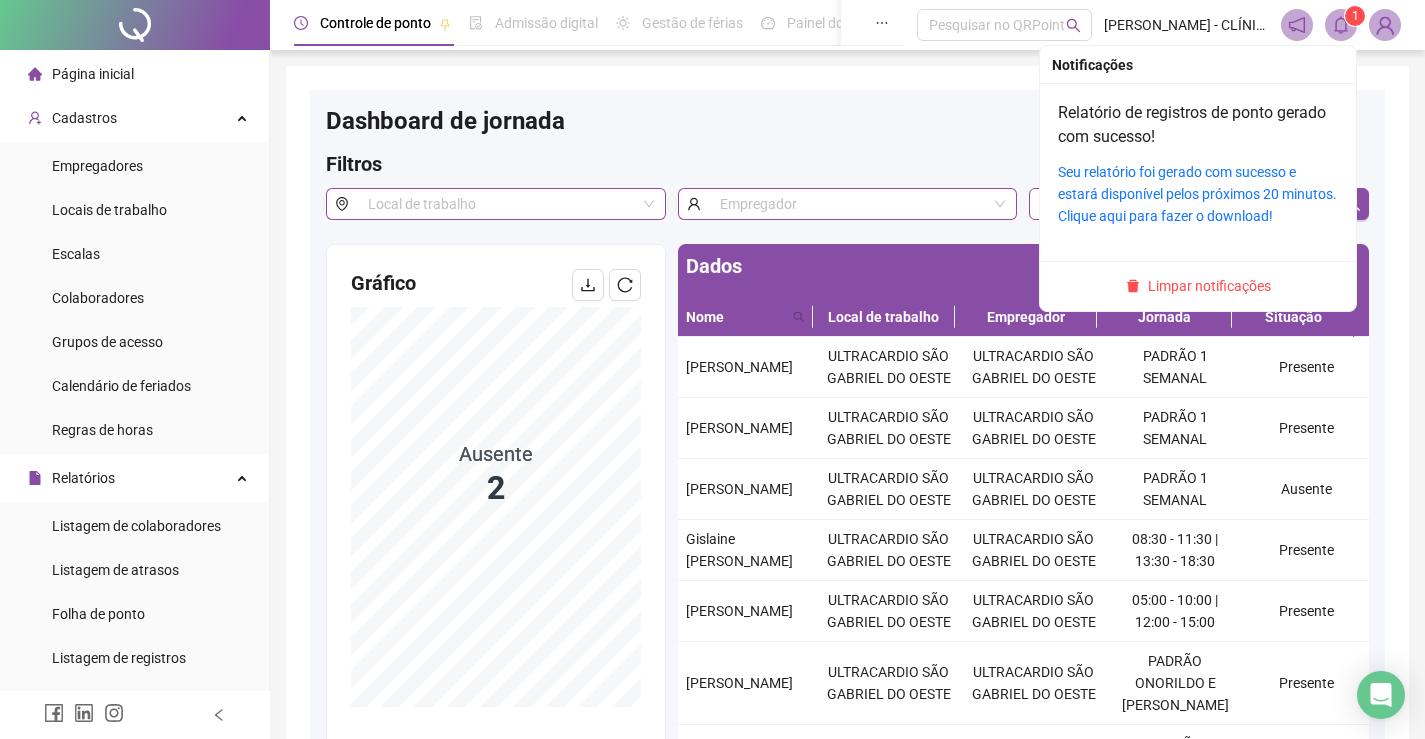 click 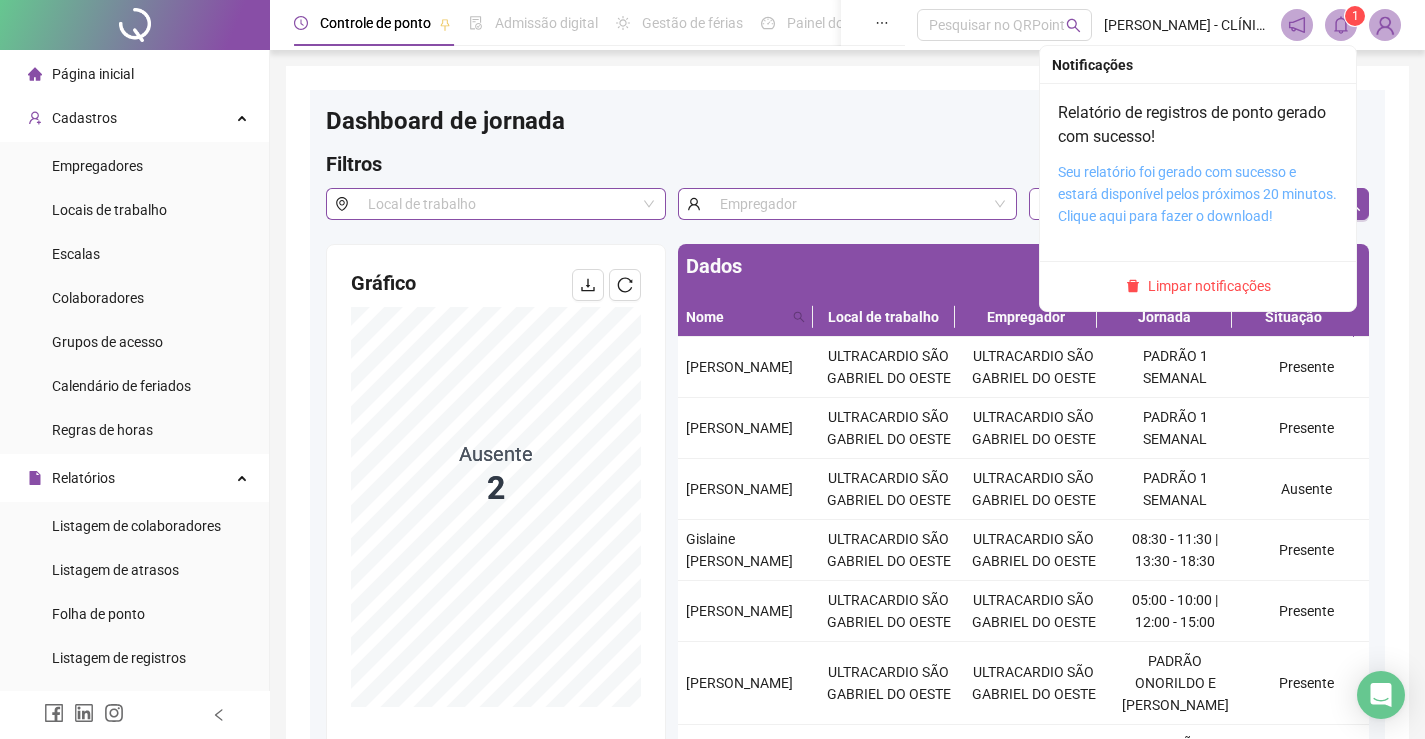 click on "Seu relatório foi gerado com sucesso e estará disponível pelos próximos 20 minutos.
Clique aqui para fazer o download!" at bounding box center [1197, 194] 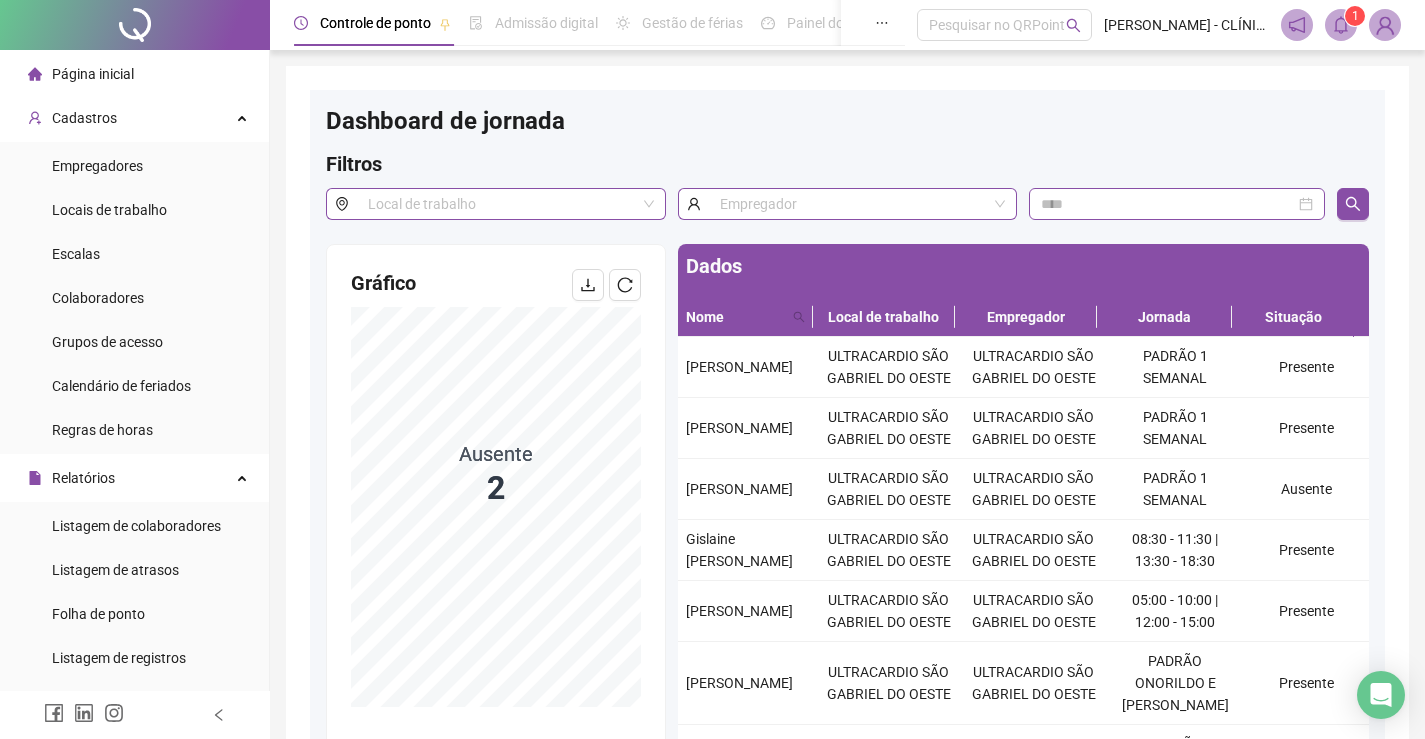 click 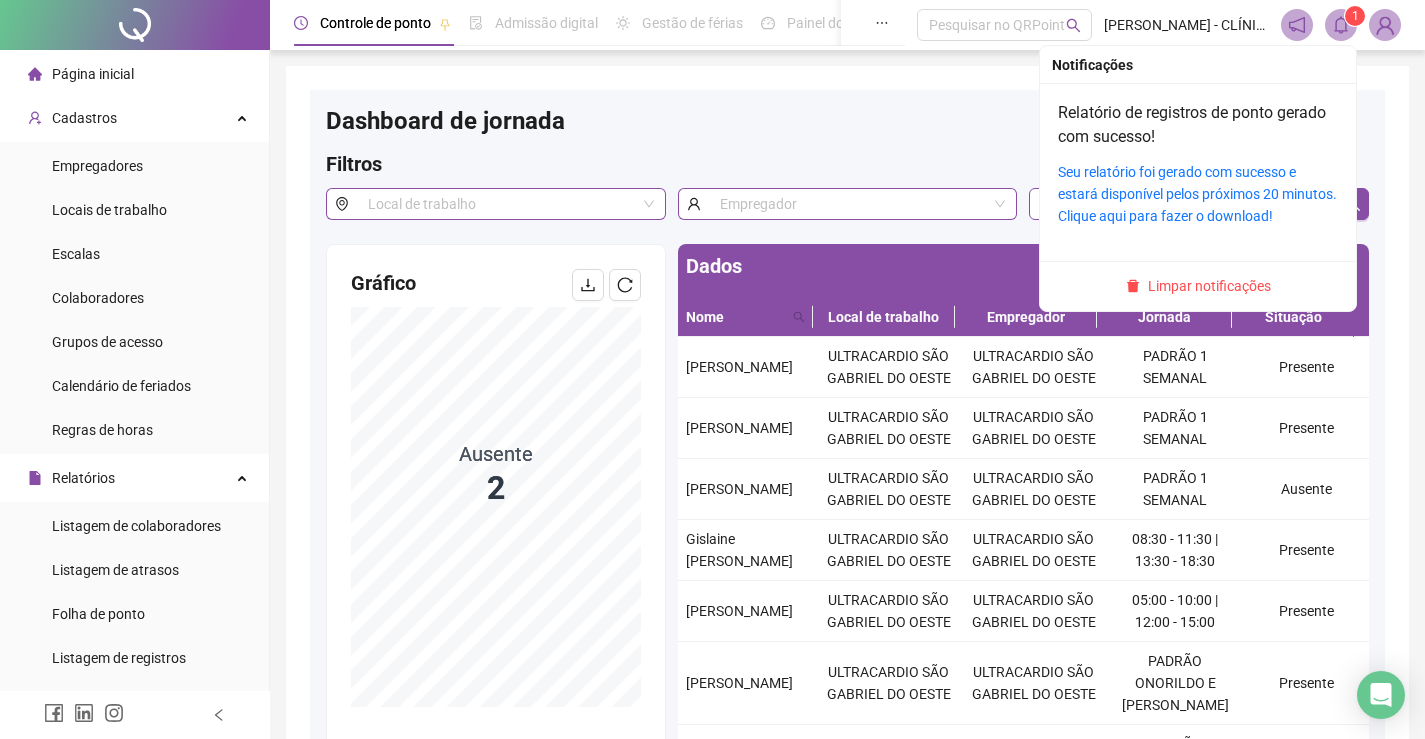 click on "Limpar notificações" at bounding box center (1198, 286) 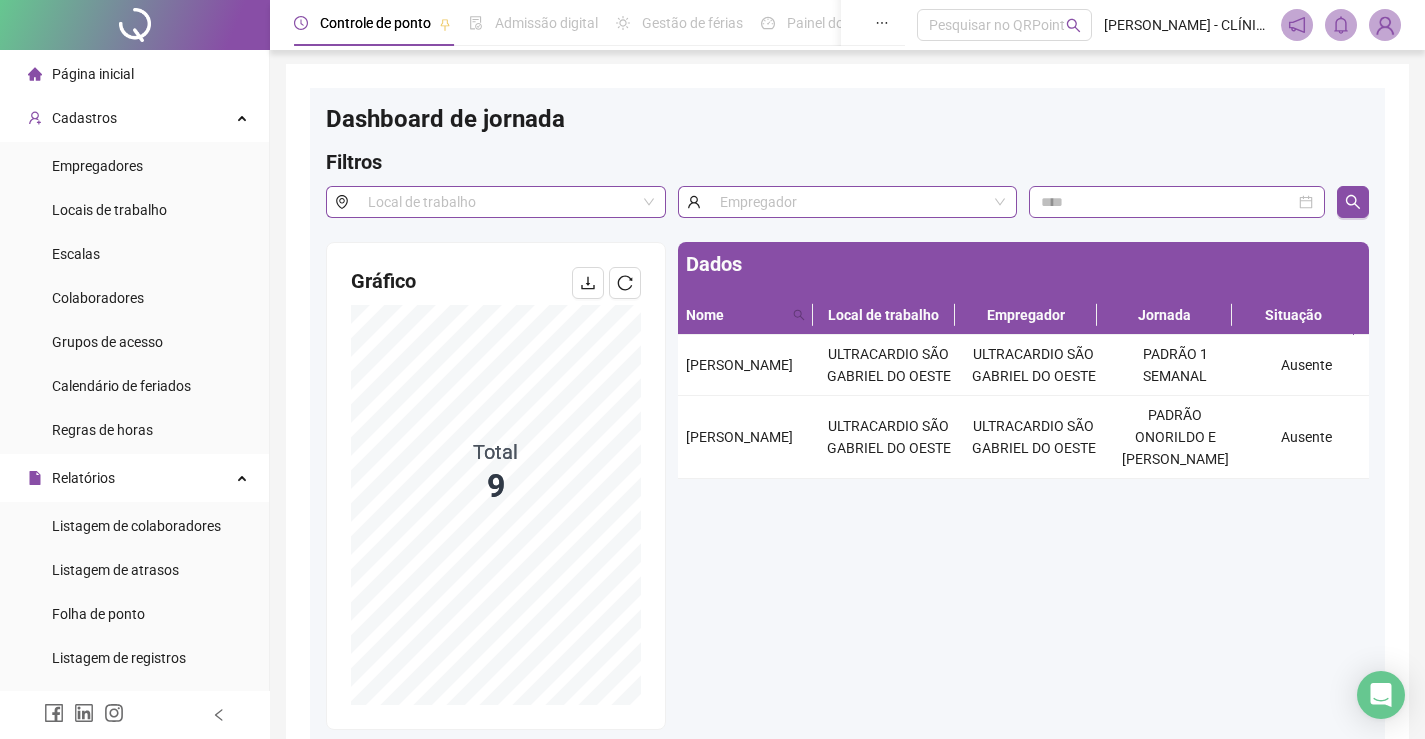scroll, scrollTop: 0, scrollLeft: 0, axis: both 